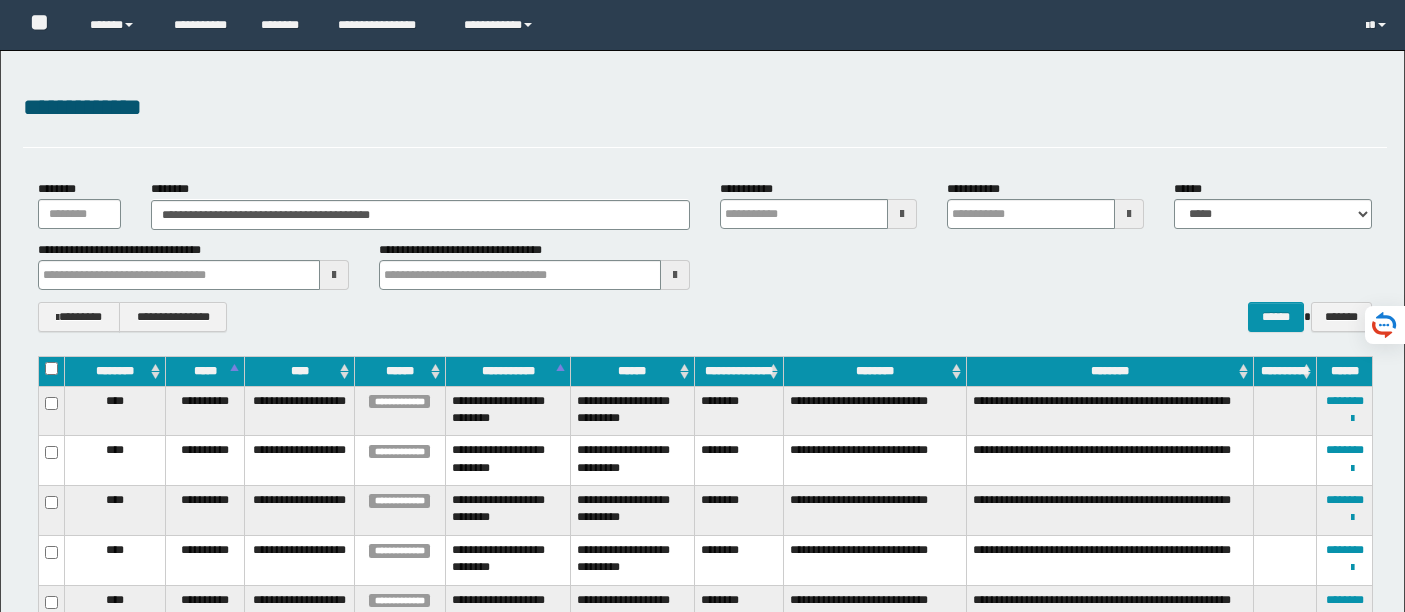 scroll, scrollTop: 0, scrollLeft: 0, axis: both 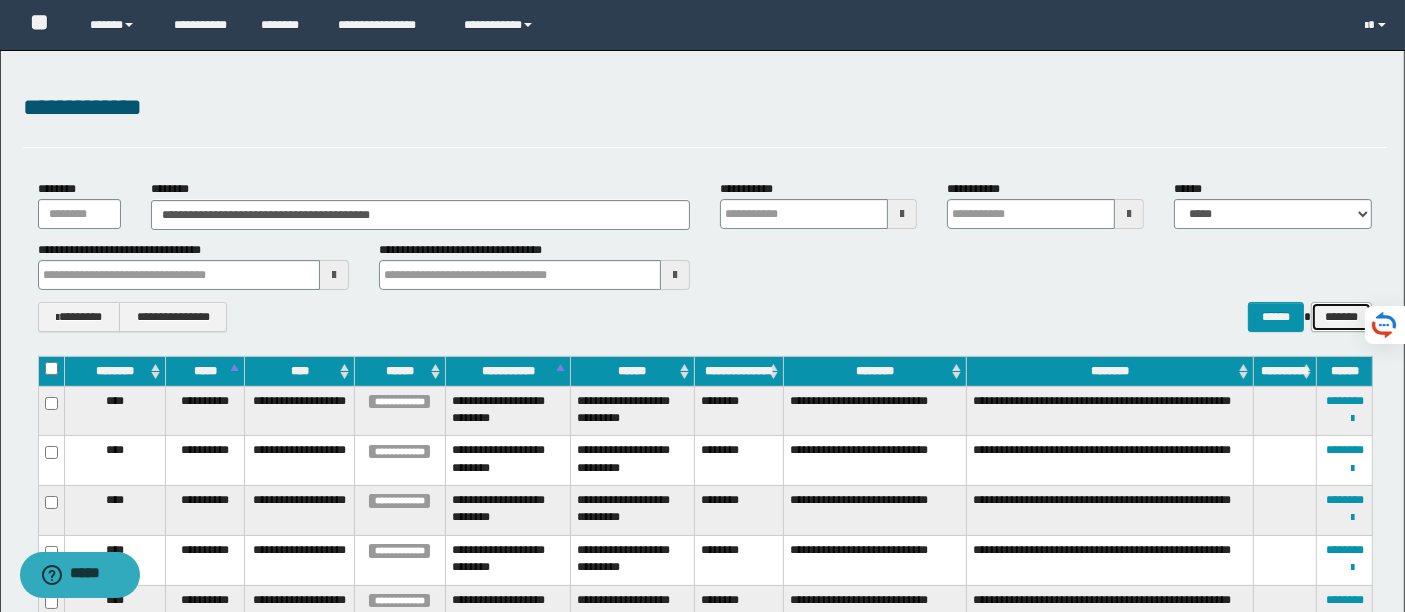 click on "*******" at bounding box center (1341, 316) 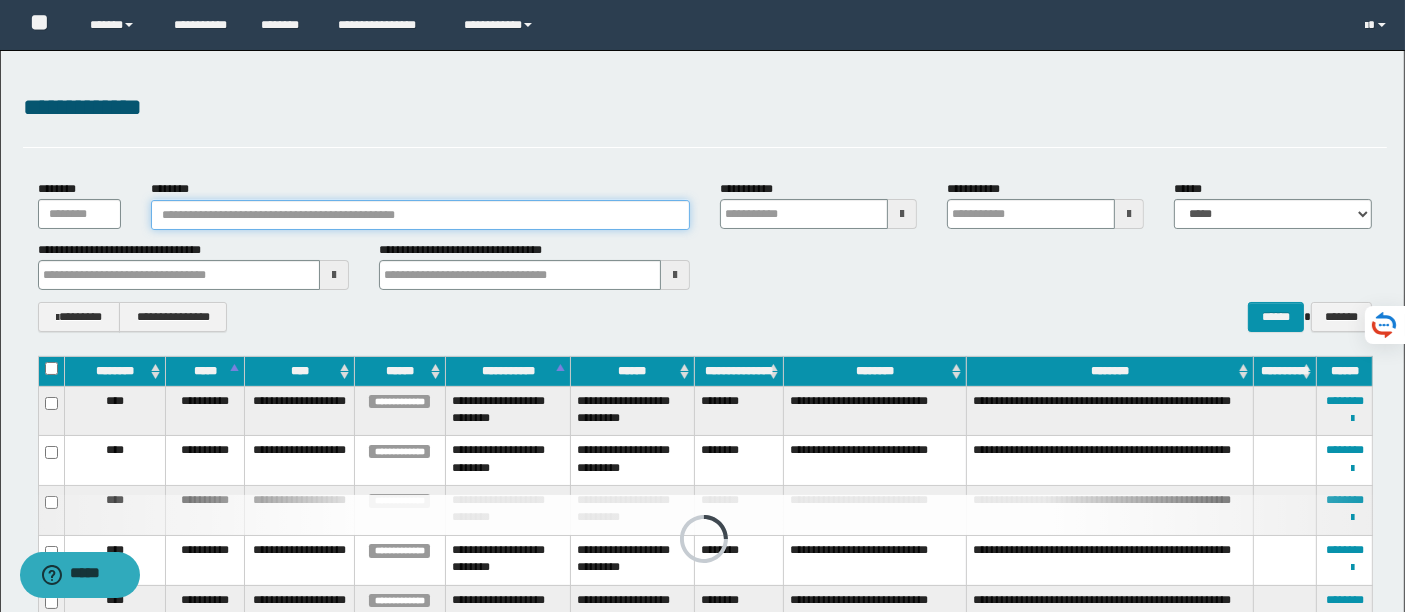 paste on "********" 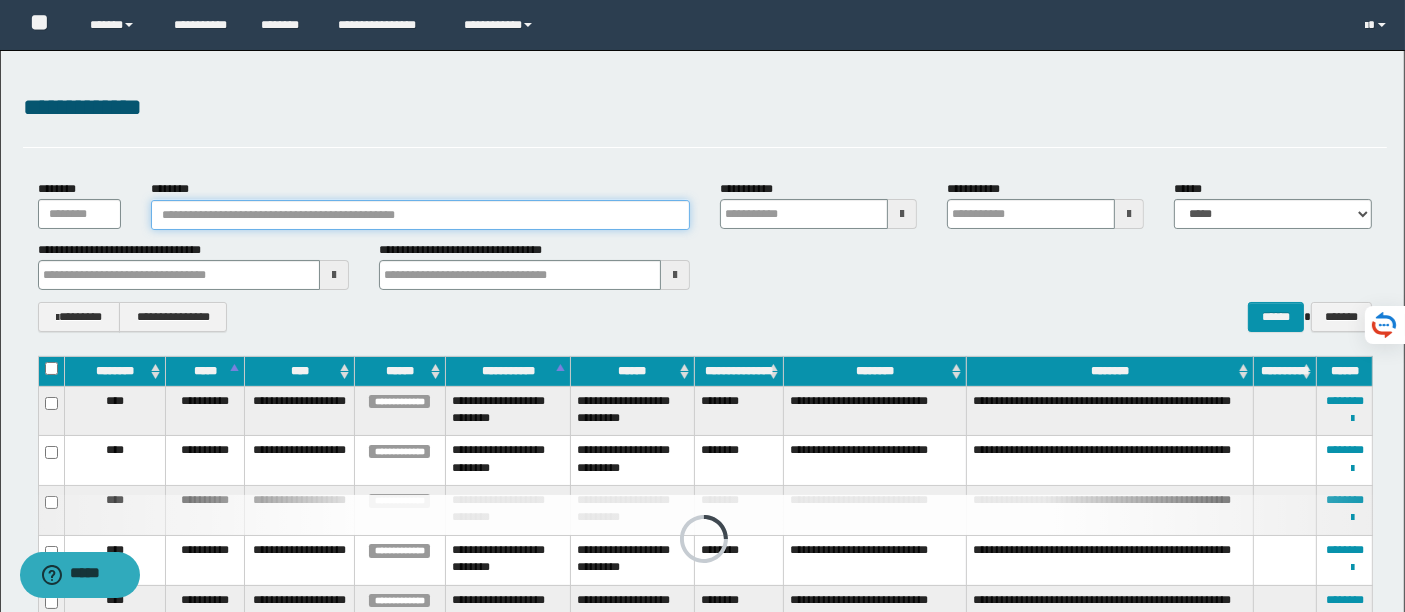 type on "********" 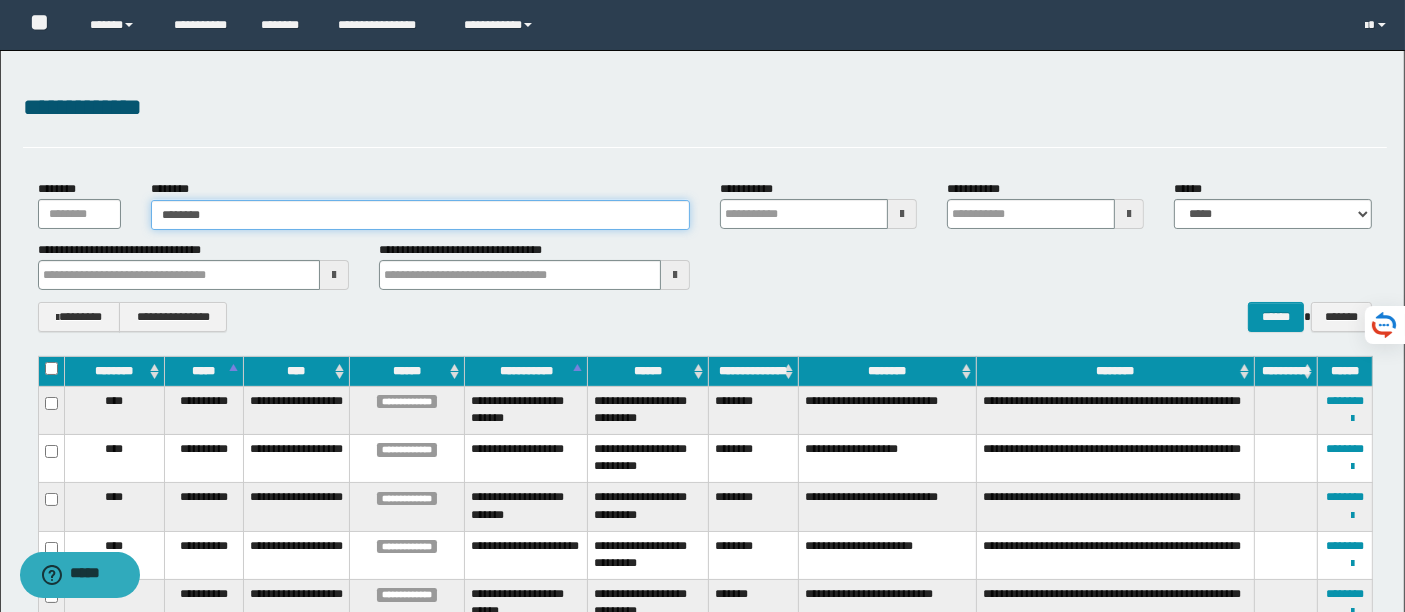 type on "********" 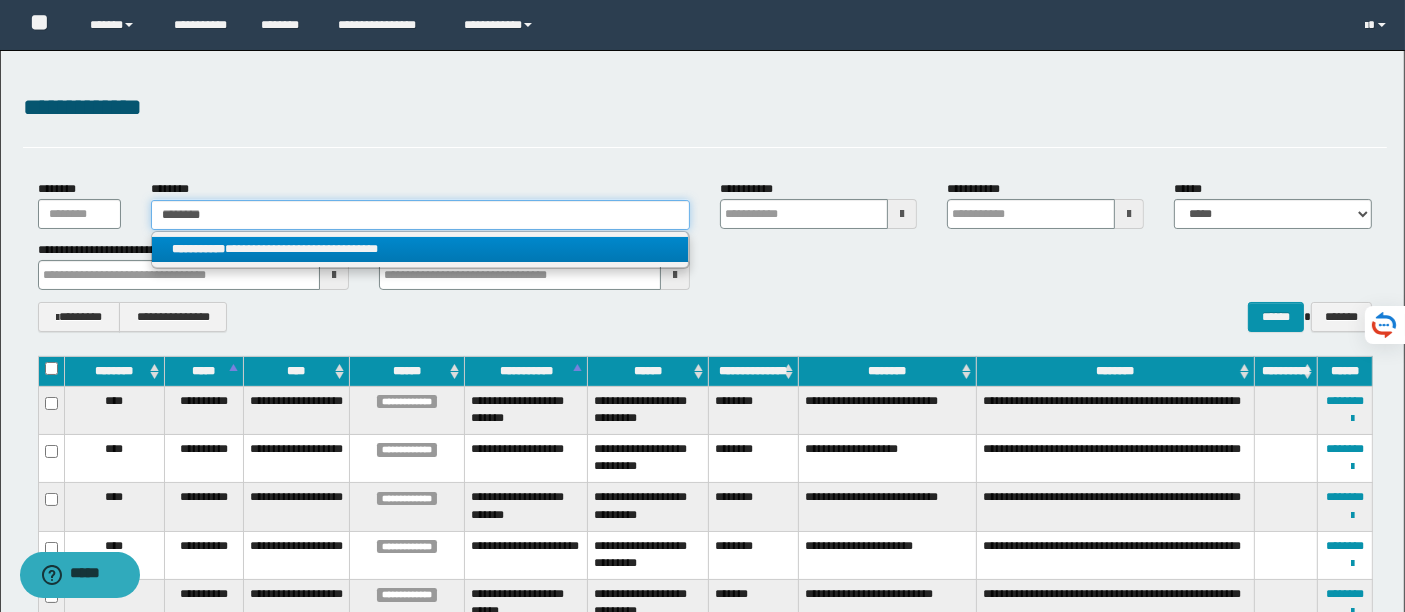 type on "********" 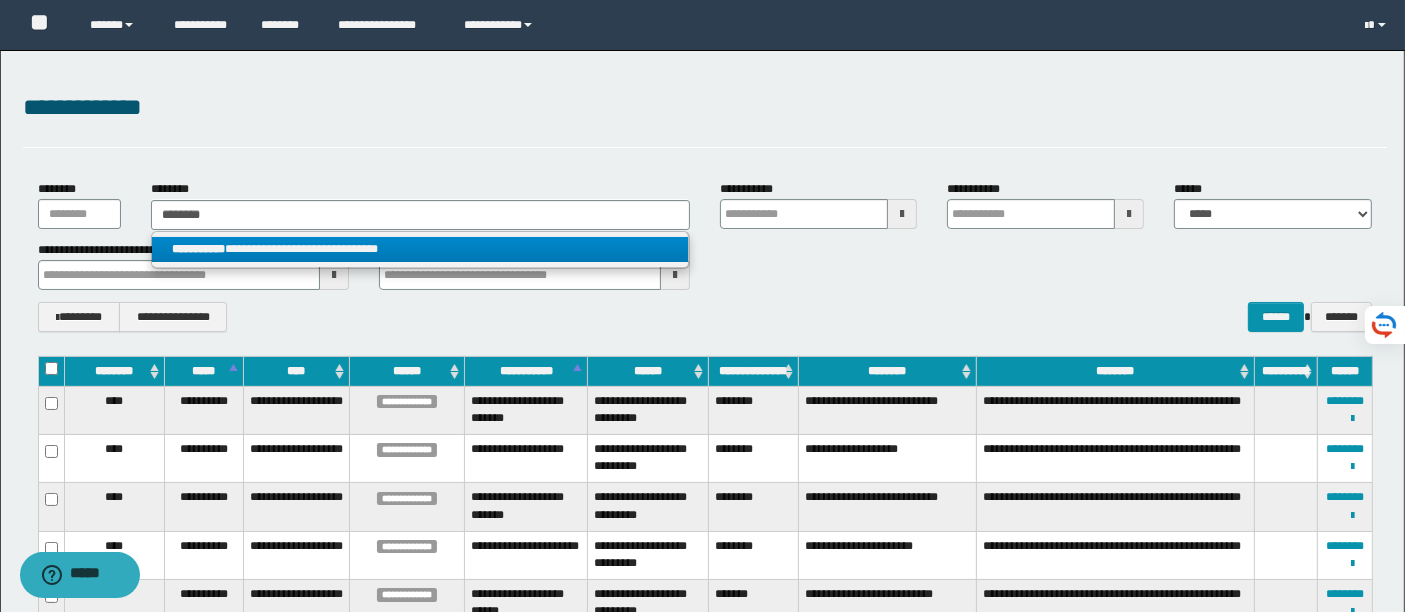 click on "**********" at bounding box center (420, 249) 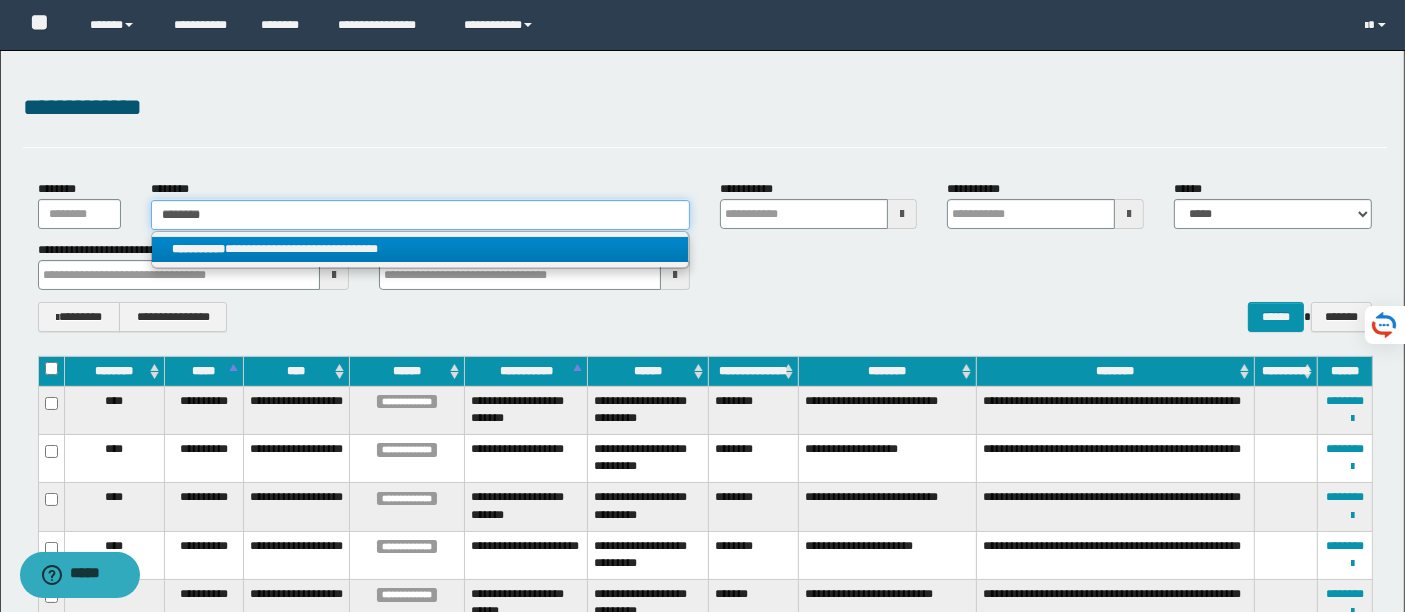 type 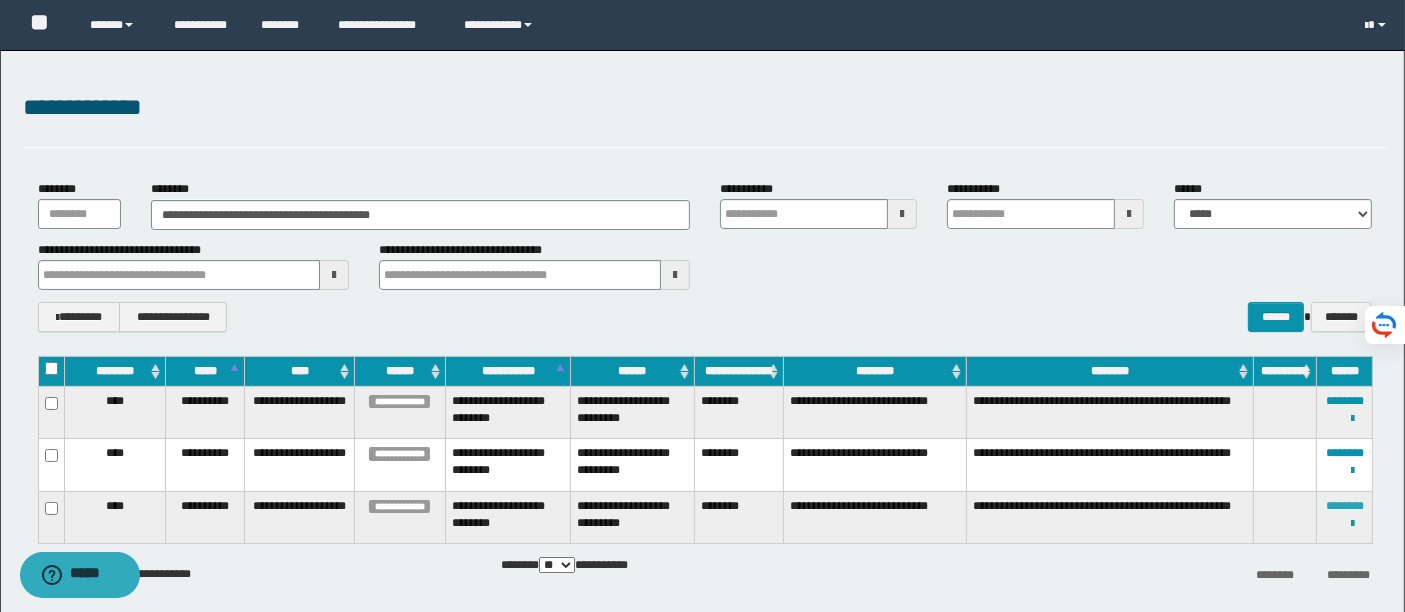 click on "********" at bounding box center [1345, 506] 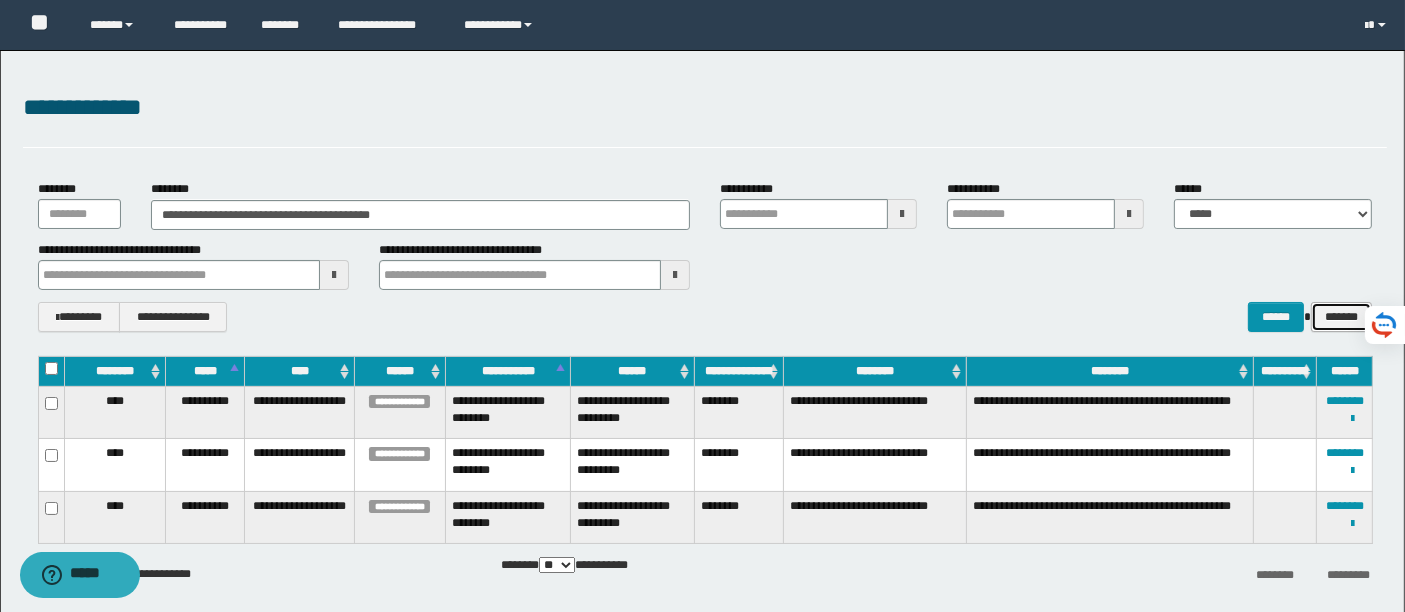 click on "*******" at bounding box center [1341, 316] 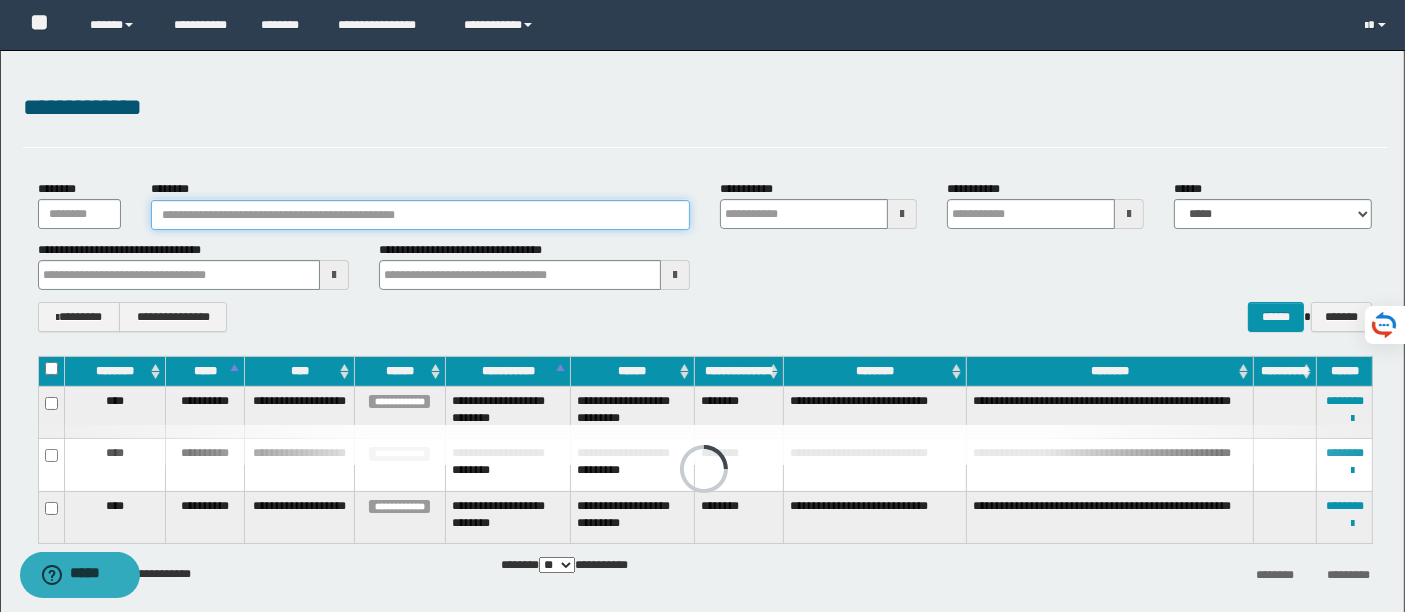 paste on "********" 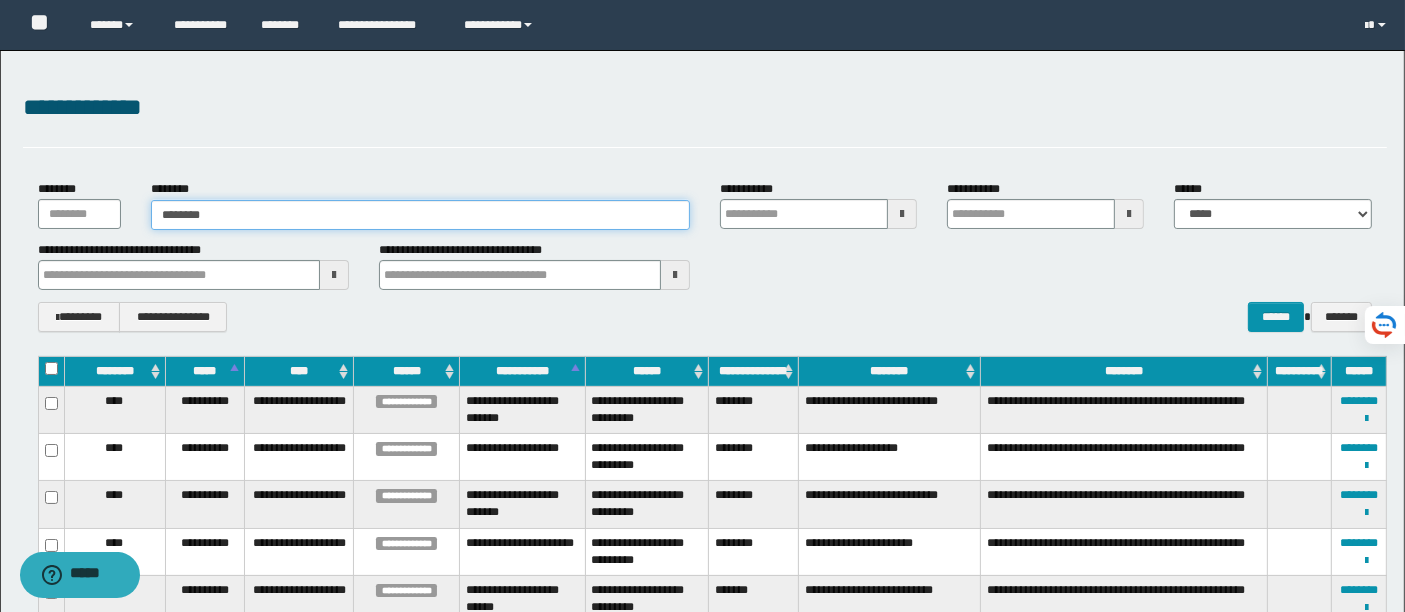 type on "********" 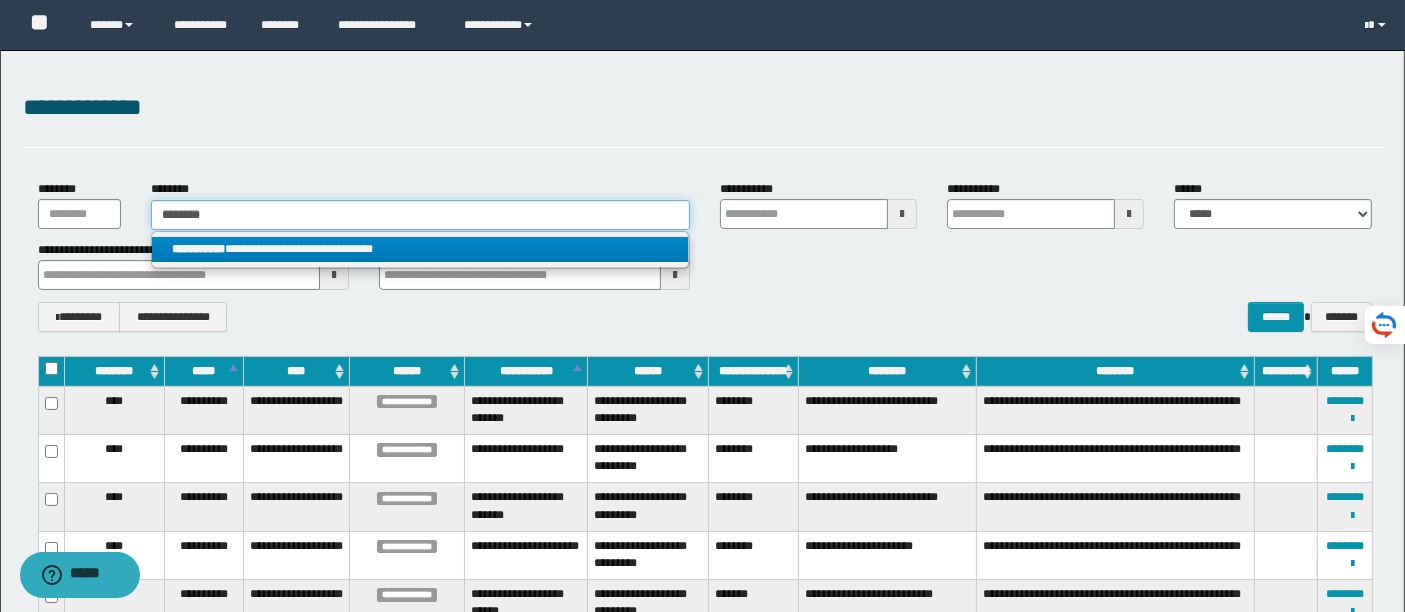 type on "********" 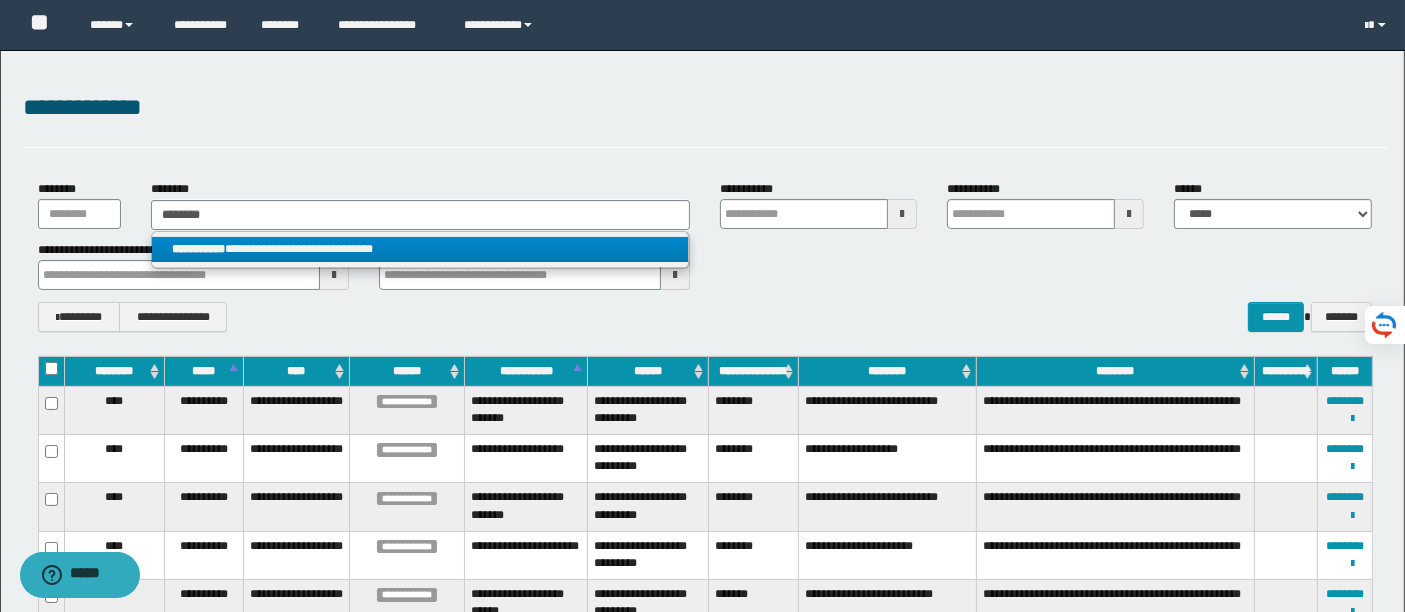 click on "**********" at bounding box center [420, 249] 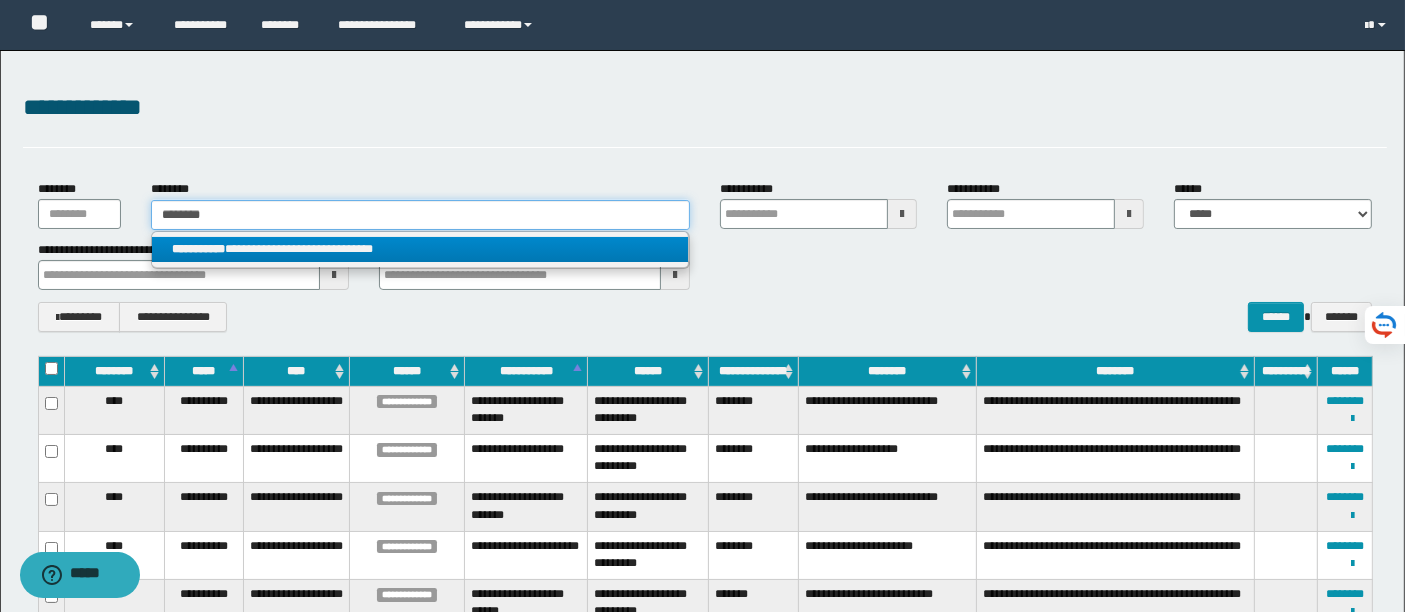 type 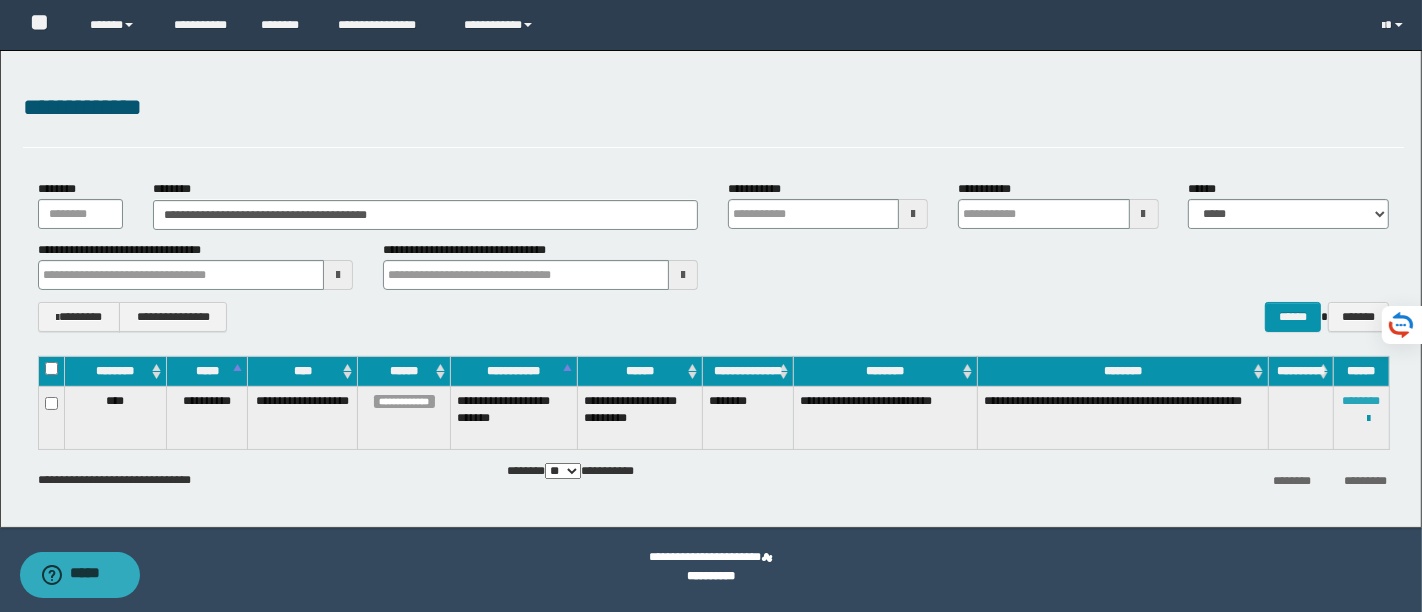 click on "********" at bounding box center [1361, 401] 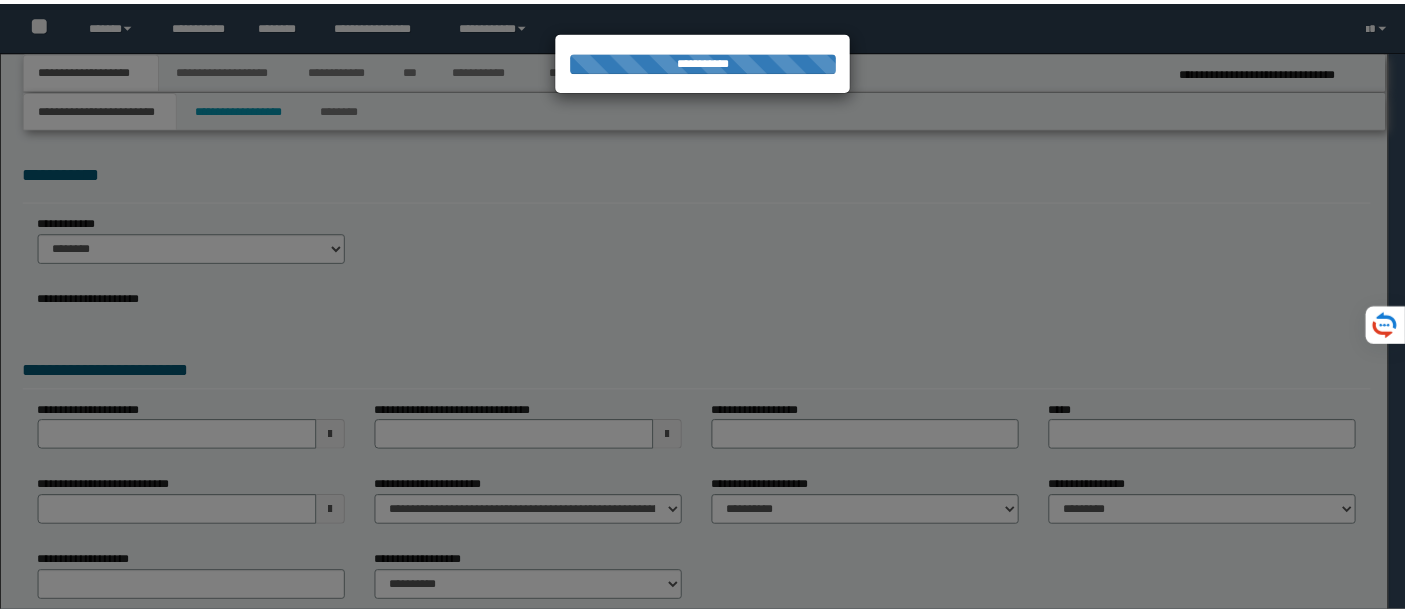 scroll, scrollTop: 0, scrollLeft: 0, axis: both 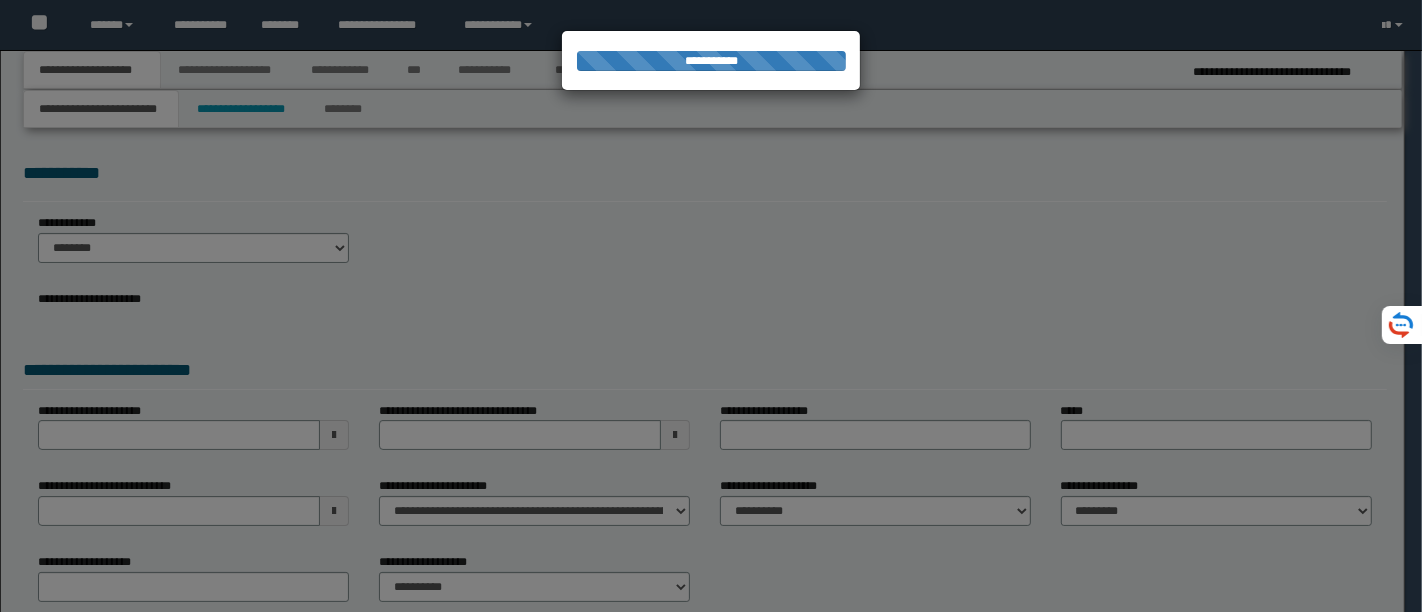 select on "*" 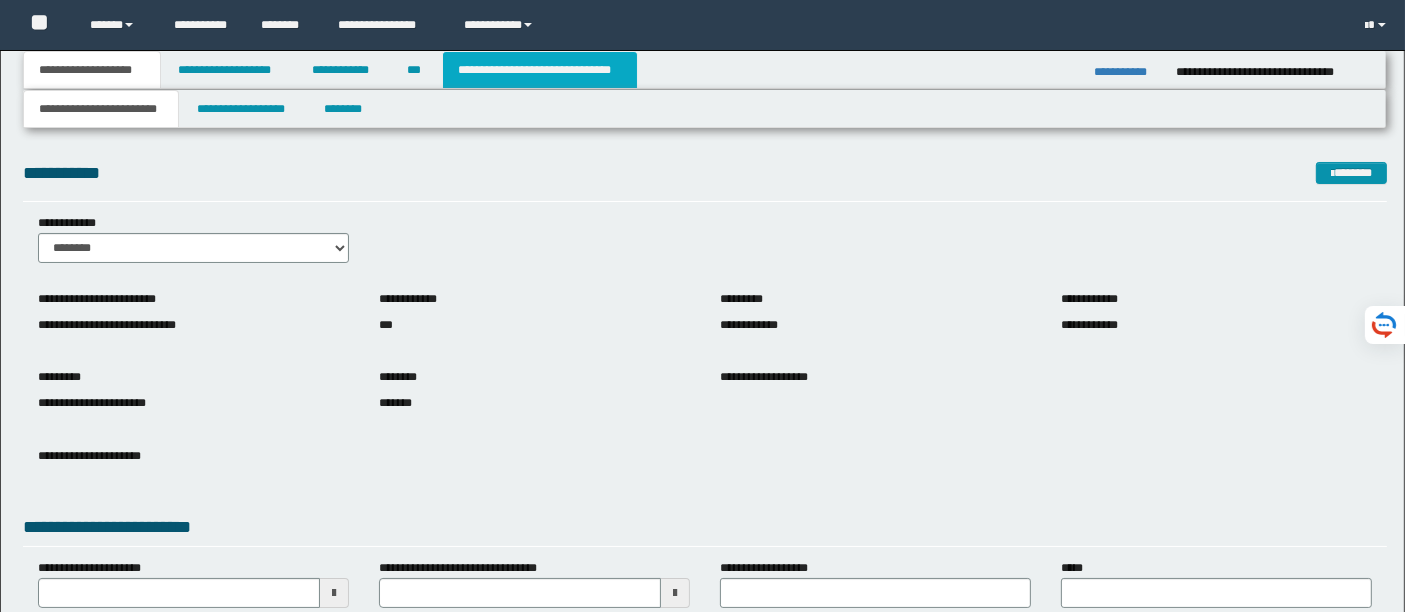 scroll, scrollTop: 0, scrollLeft: 0, axis: both 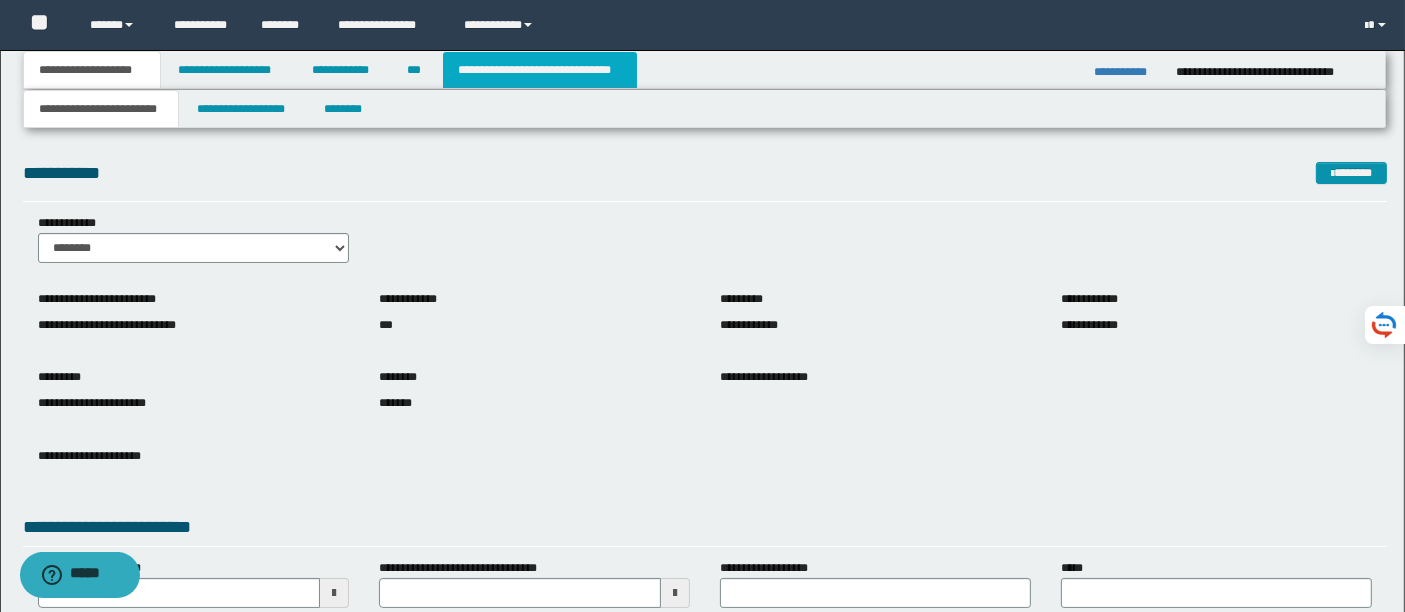 click on "**********" at bounding box center (540, 70) 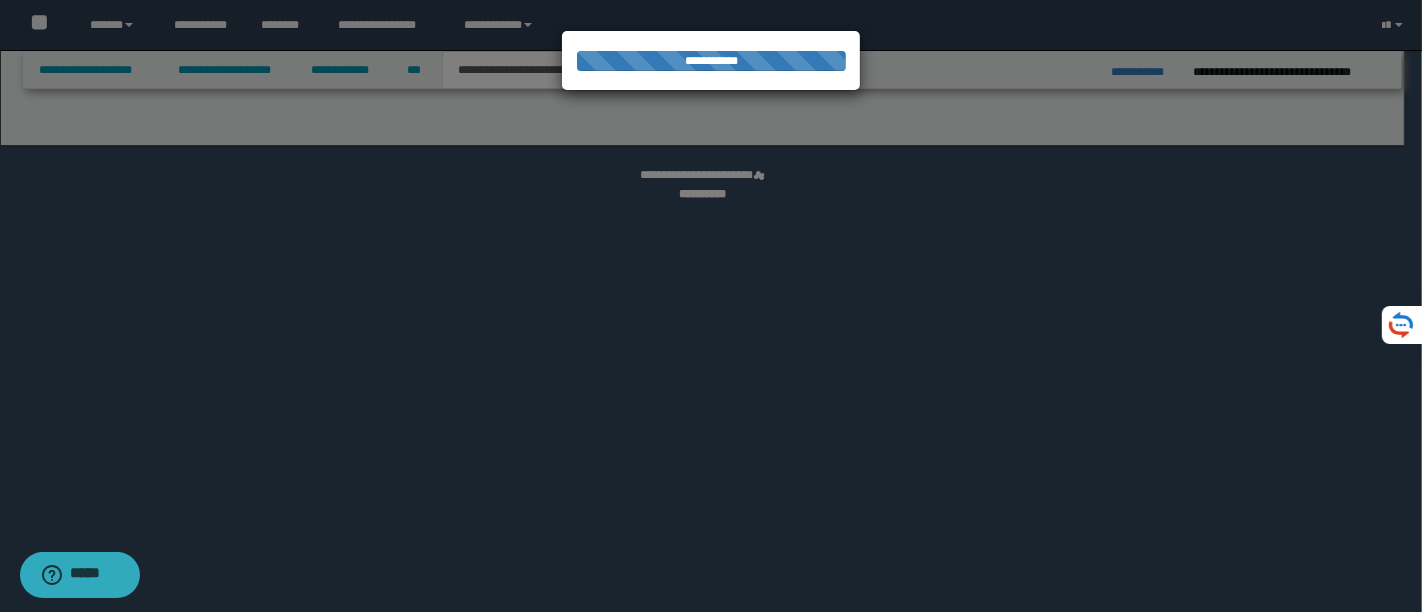 select on "*" 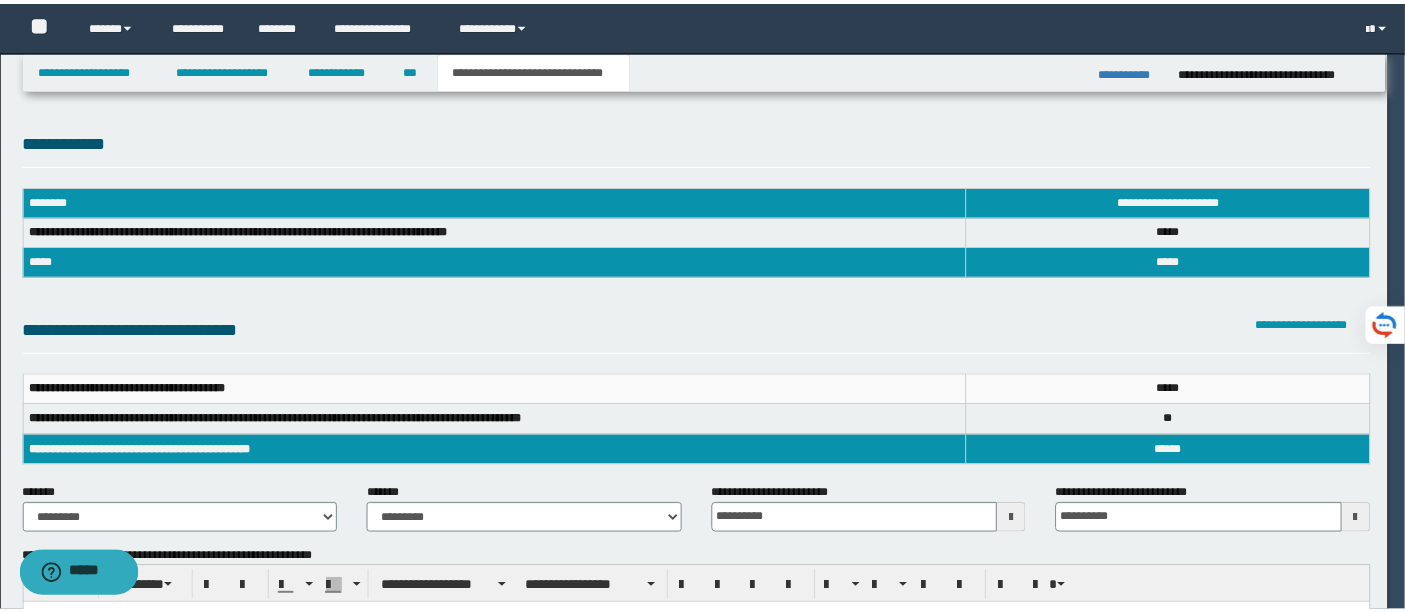 scroll, scrollTop: 0, scrollLeft: 0, axis: both 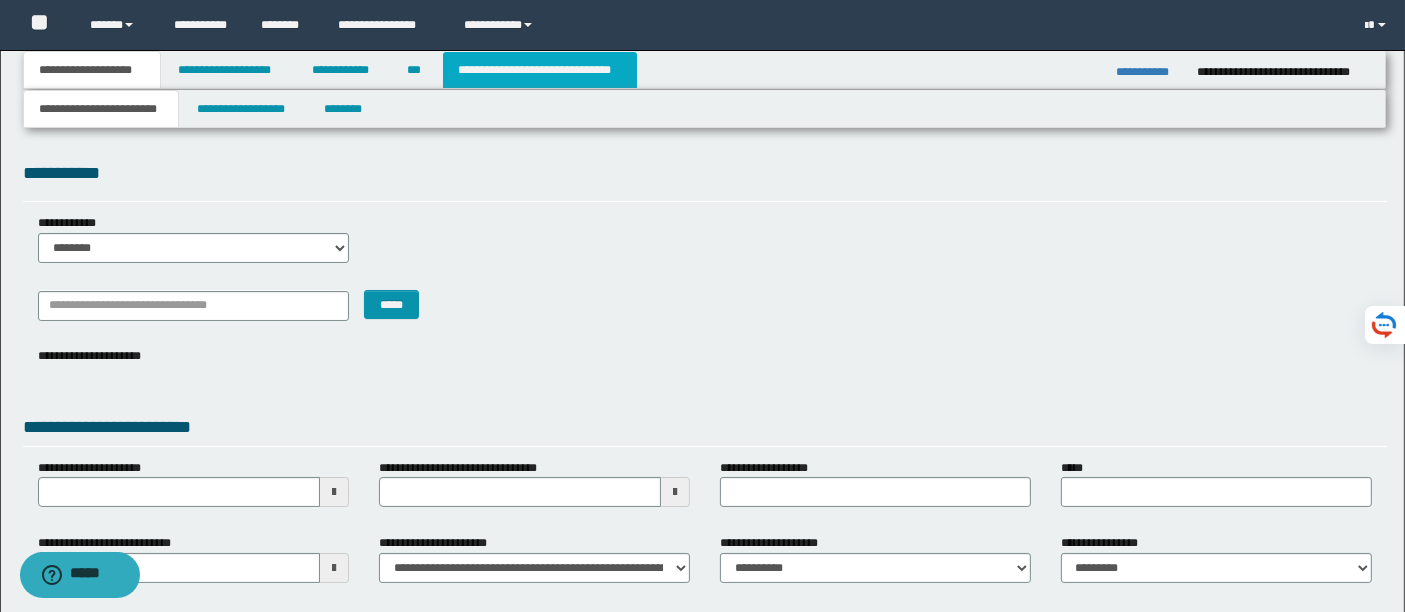 click on "**********" at bounding box center [540, 70] 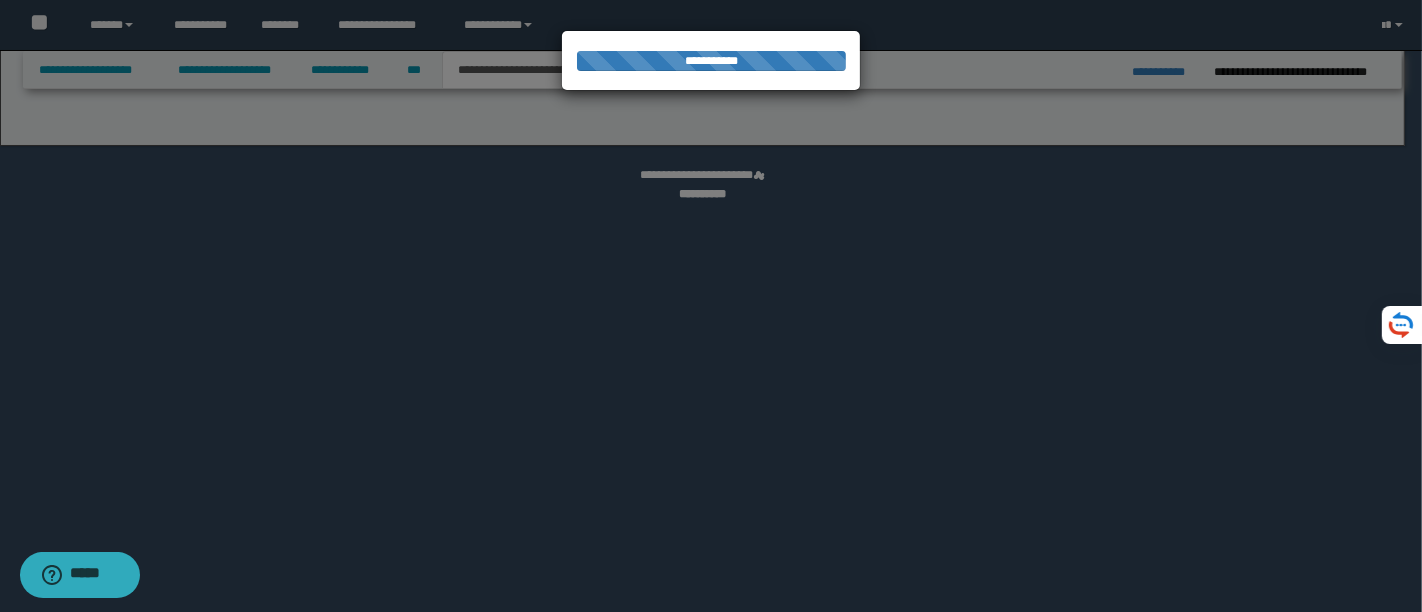 select on "*" 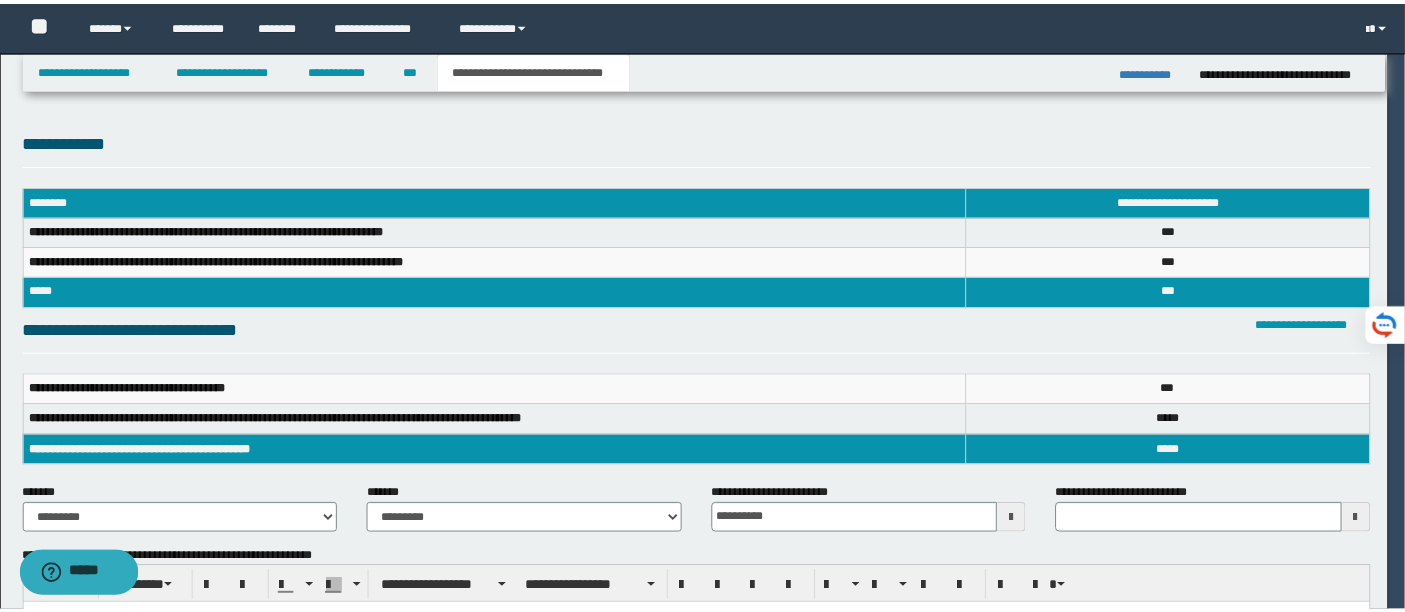 scroll, scrollTop: 0, scrollLeft: 0, axis: both 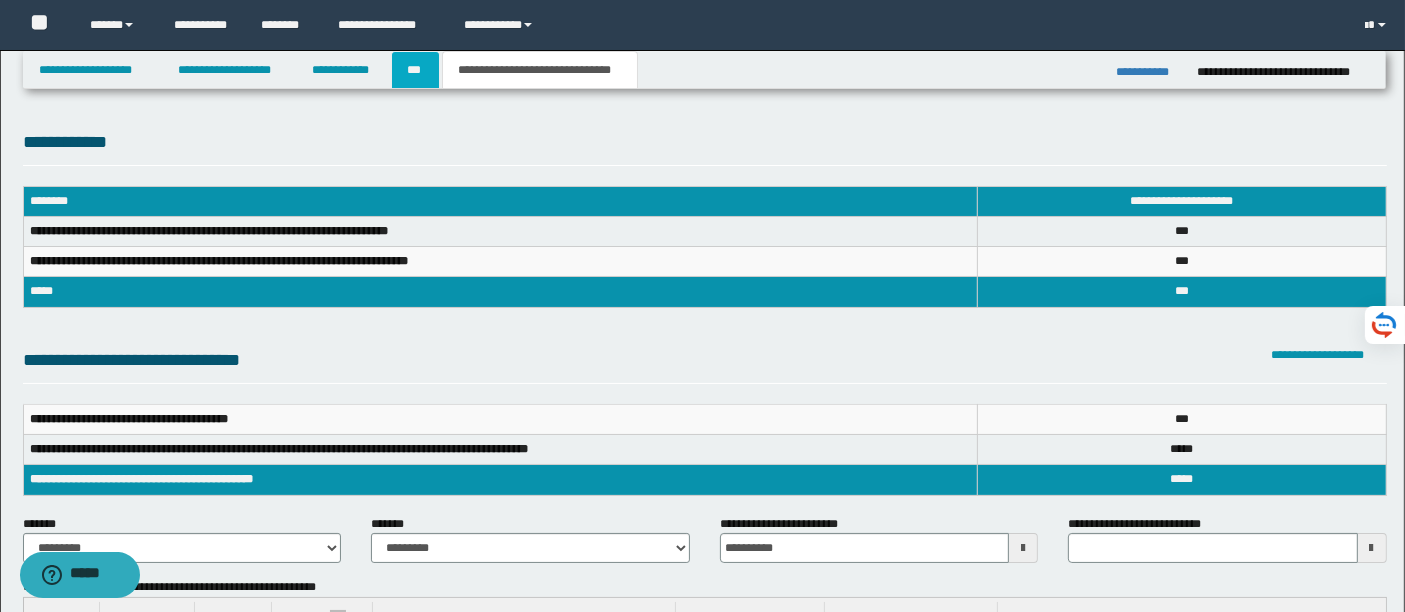 click on "***" at bounding box center [415, 70] 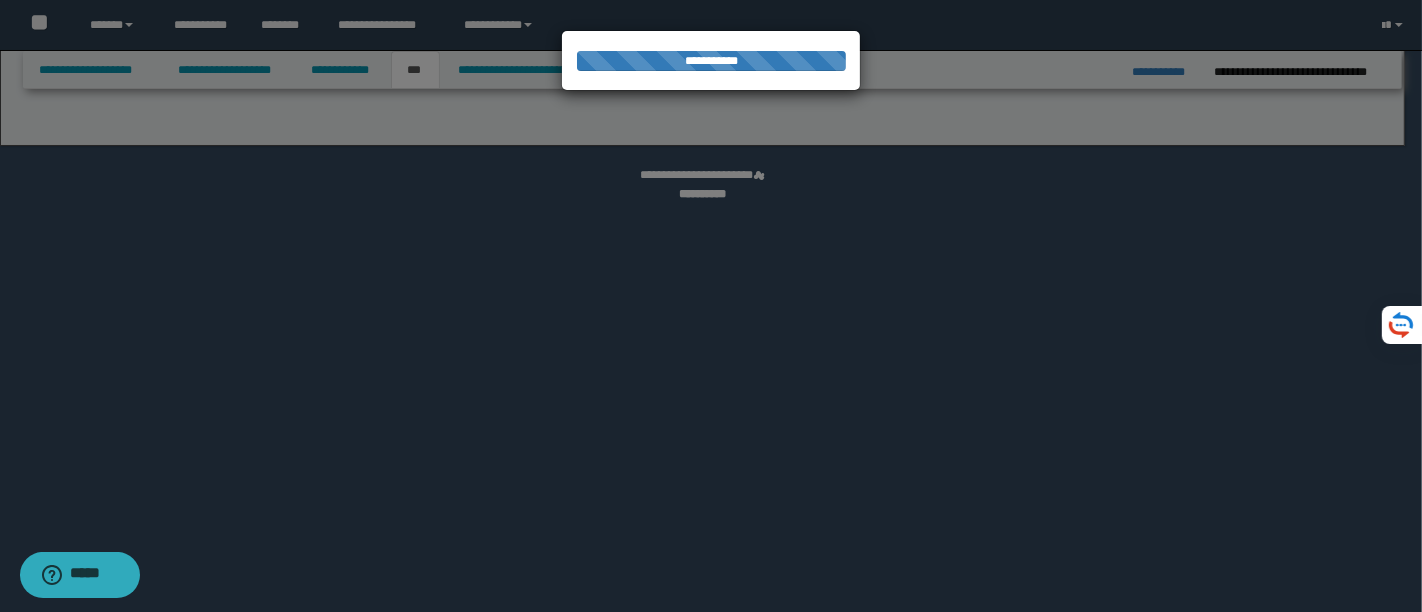 select on "**" 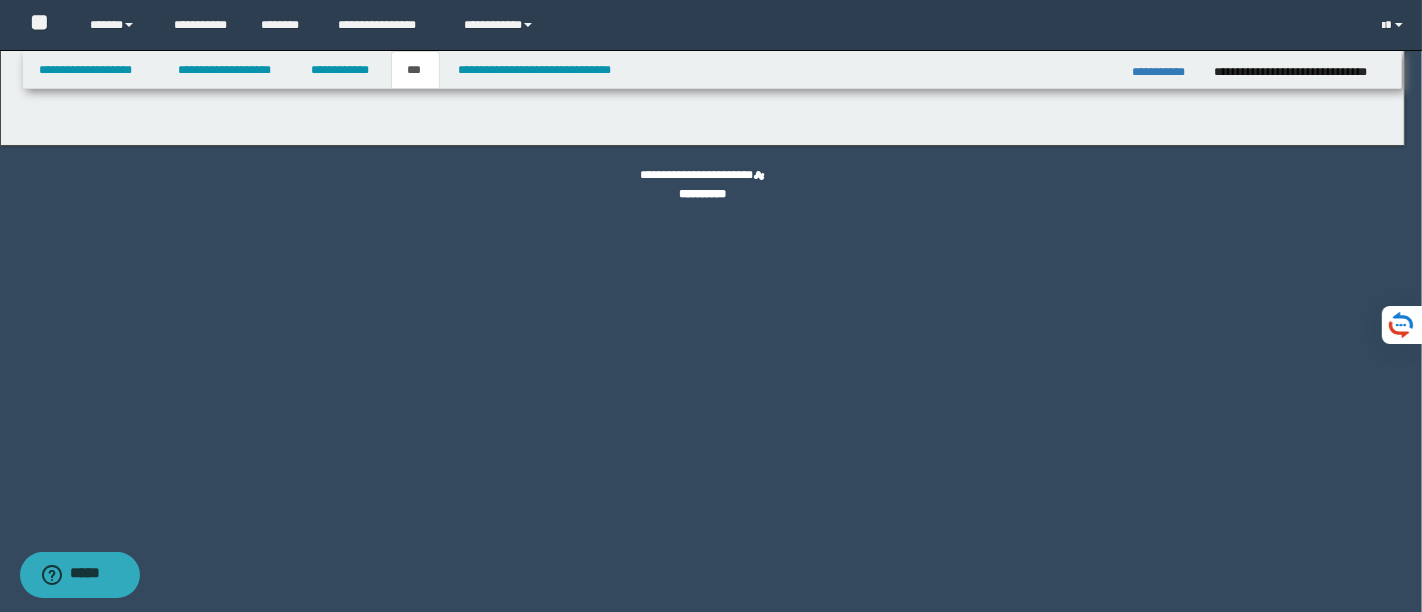select on "***" 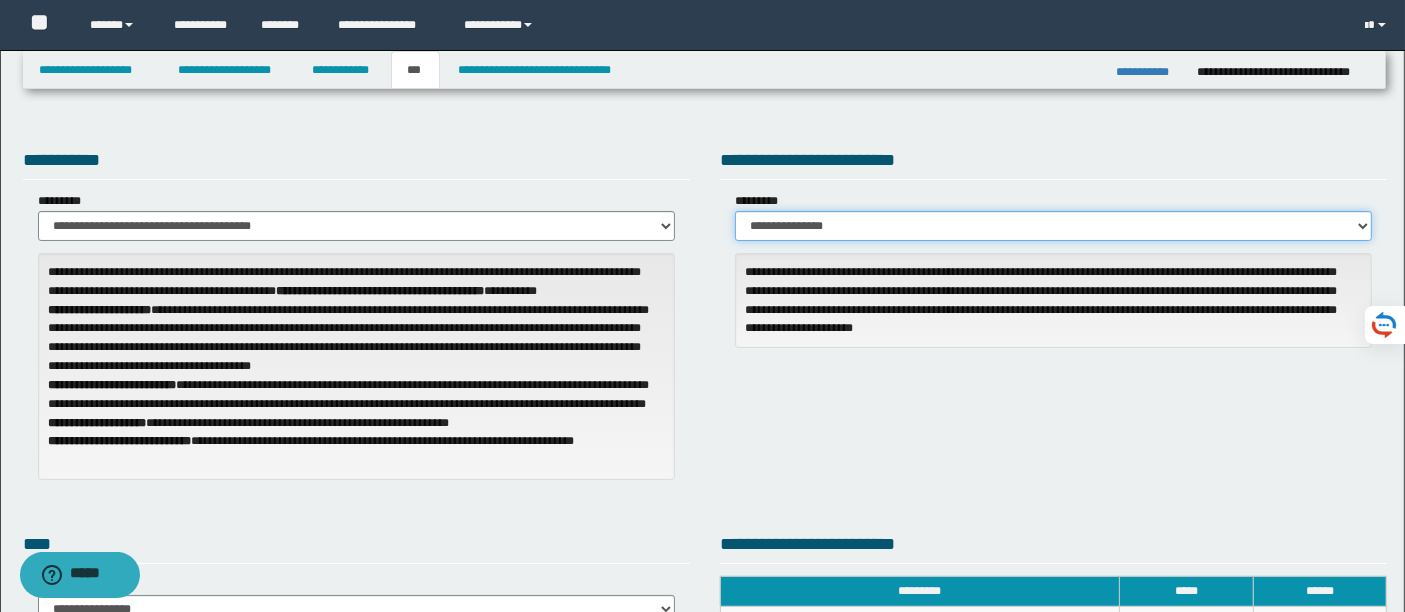 click on "**********" at bounding box center (1053, 226) 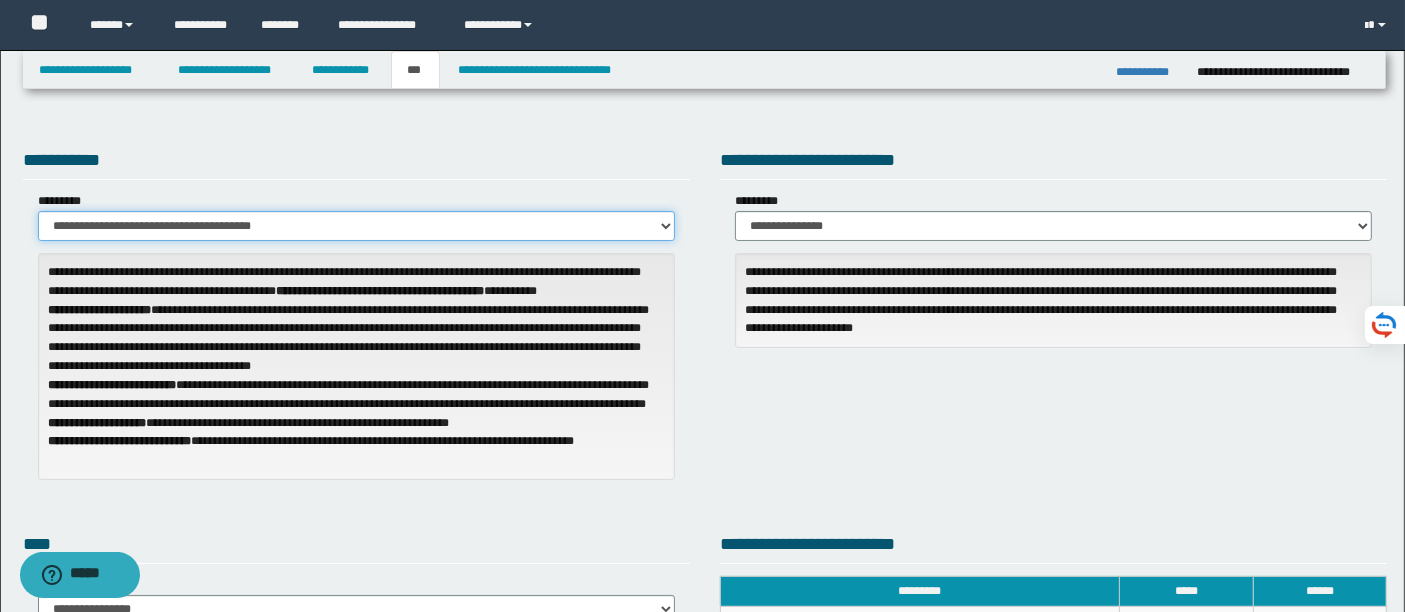 click on "**********" at bounding box center (356, 226) 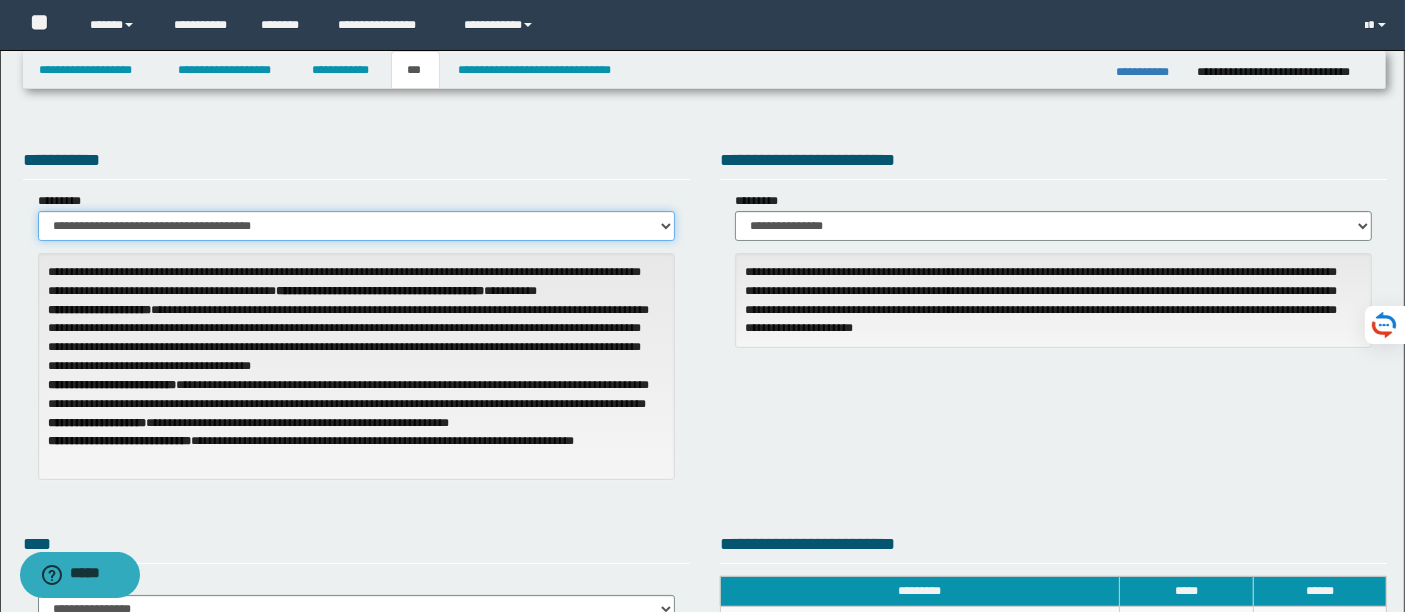 click on "**********" at bounding box center (356, 226) 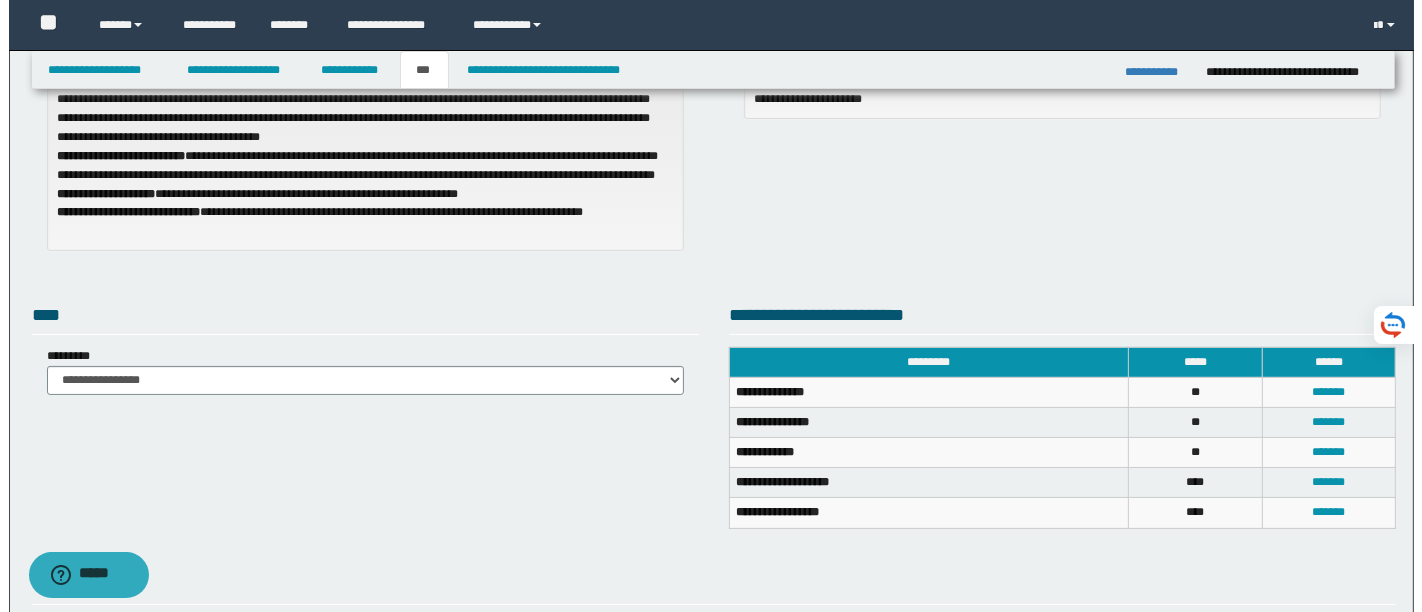 scroll, scrollTop: 233, scrollLeft: 0, axis: vertical 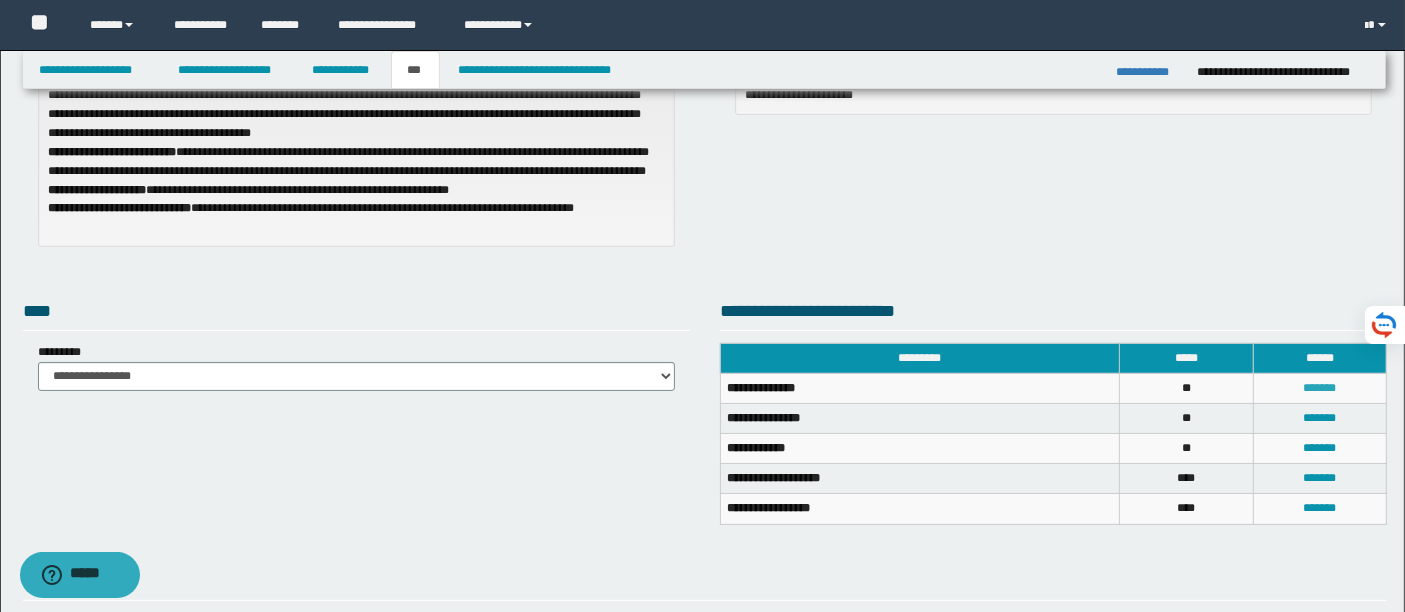 click on "*******" at bounding box center (1319, 388) 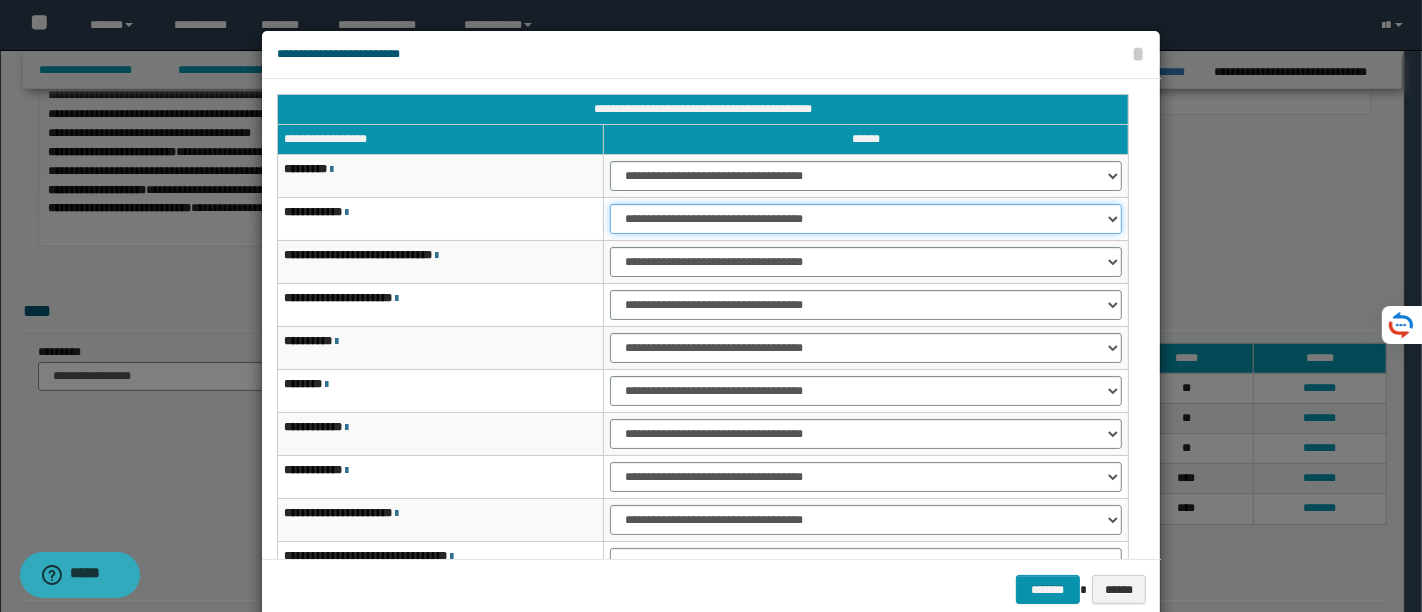 click on "**********" at bounding box center (866, 219) 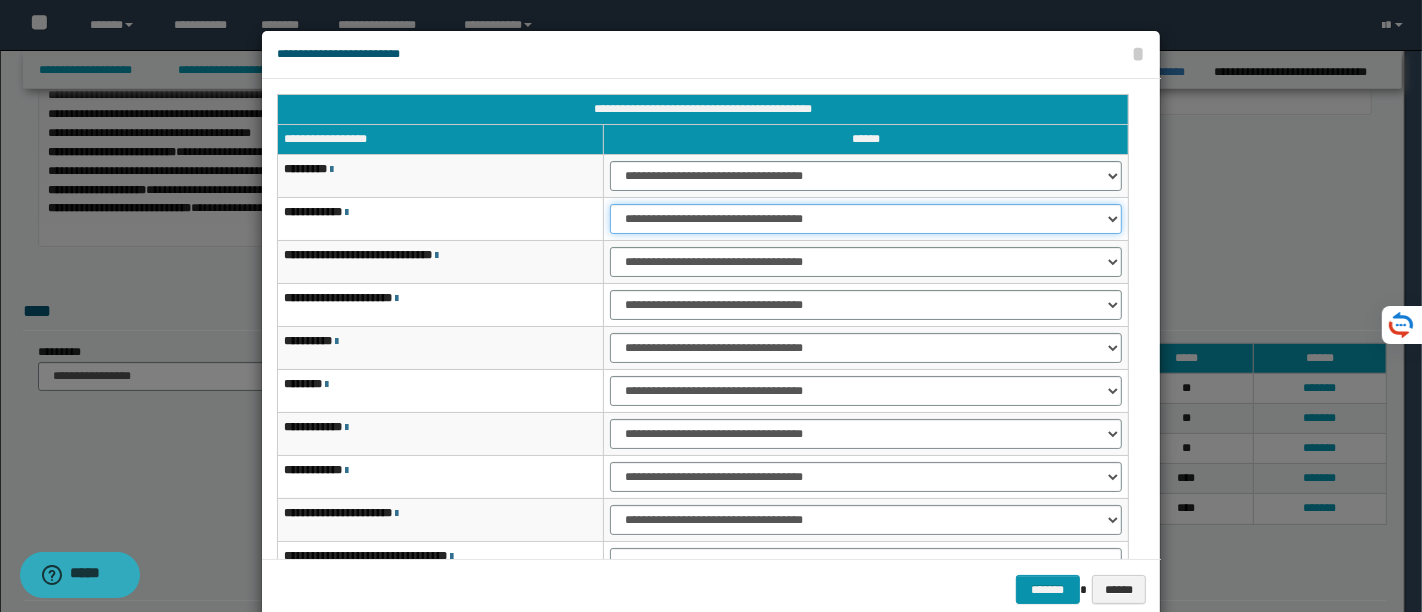 select on "***" 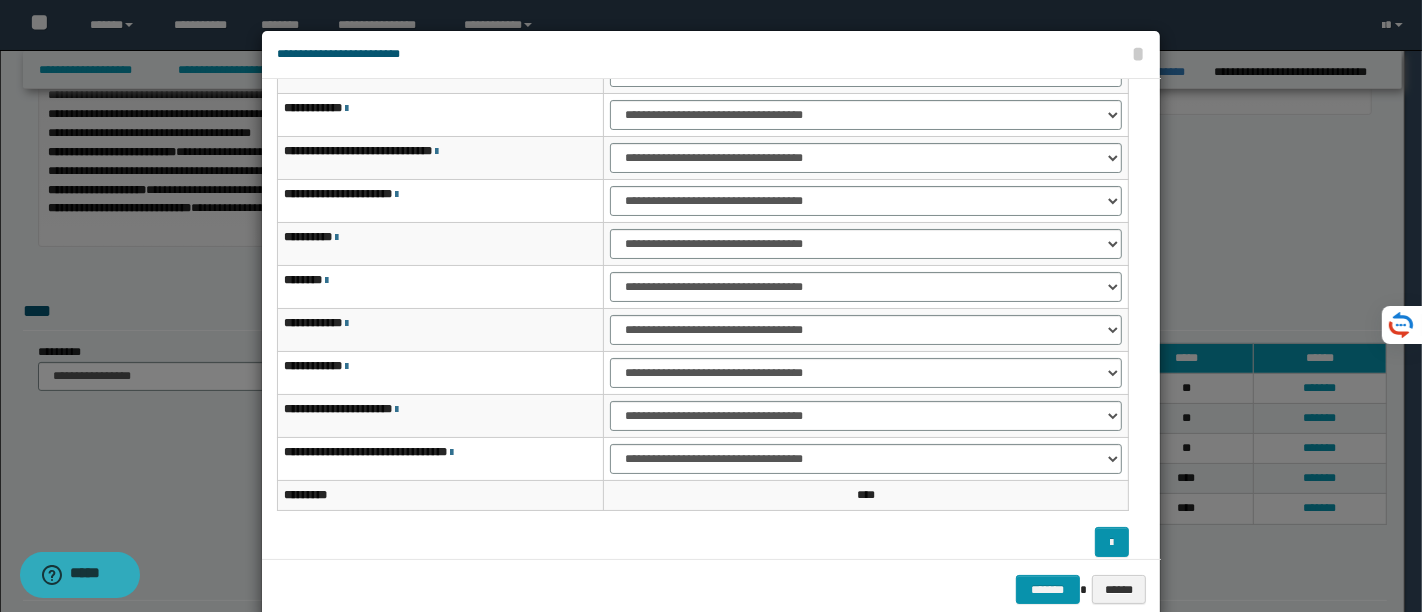 scroll, scrollTop: 106, scrollLeft: 0, axis: vertical 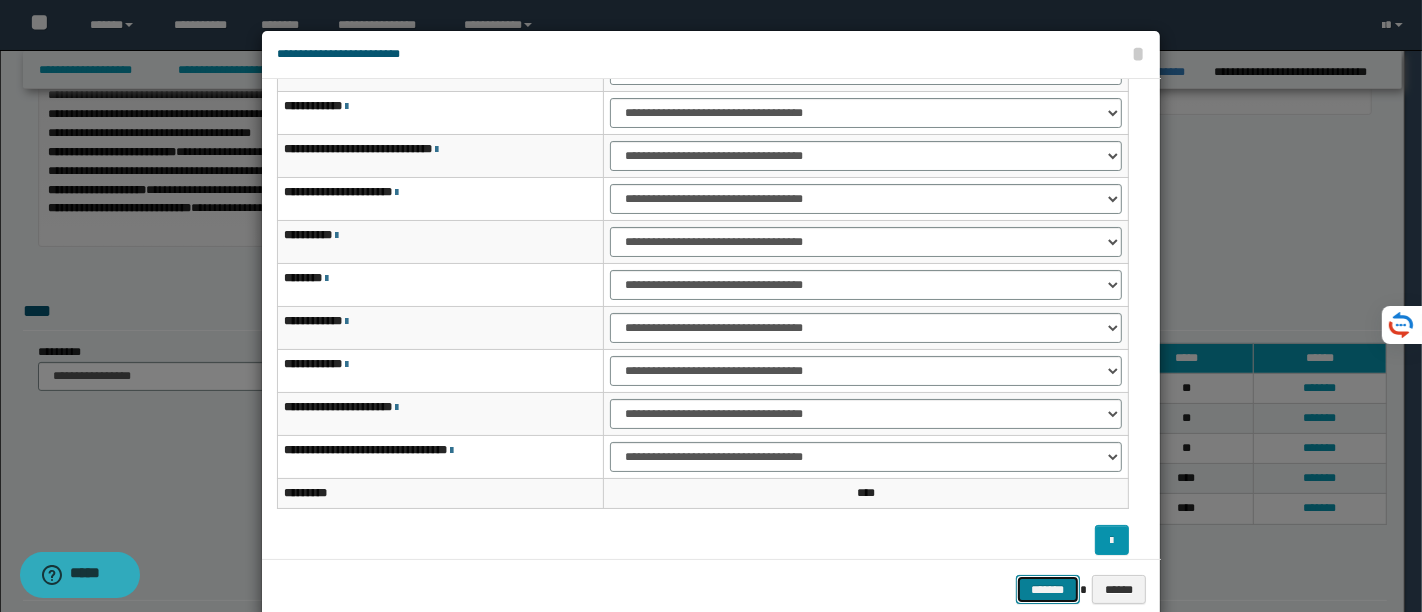 click on "*******" at bounding box center [1048, 589] 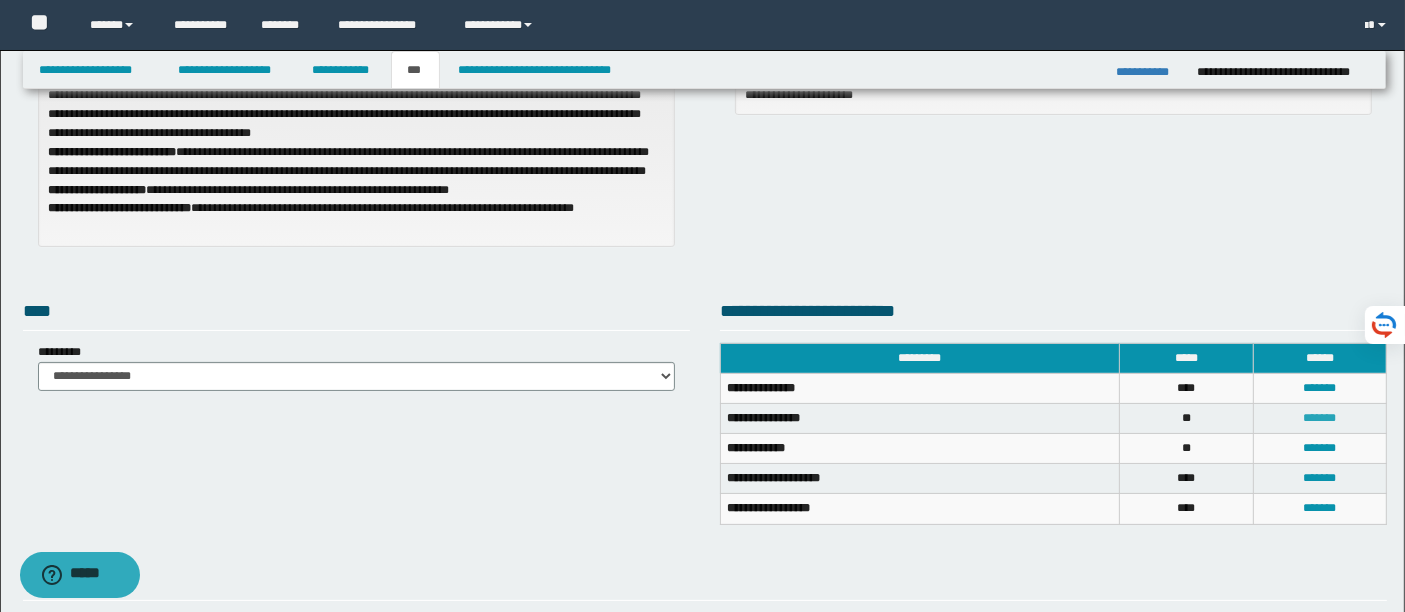 click on "*******" at bounding box center [1319, 418] 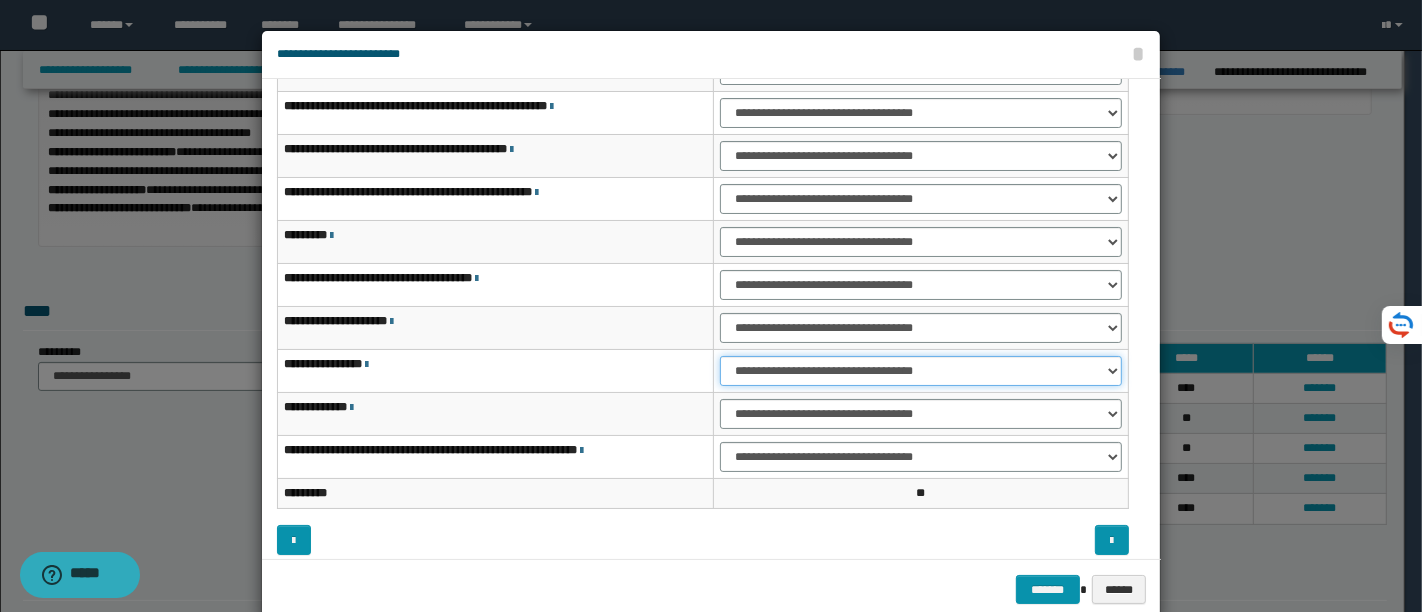 click on "**********" at bounding box center [921, 371] 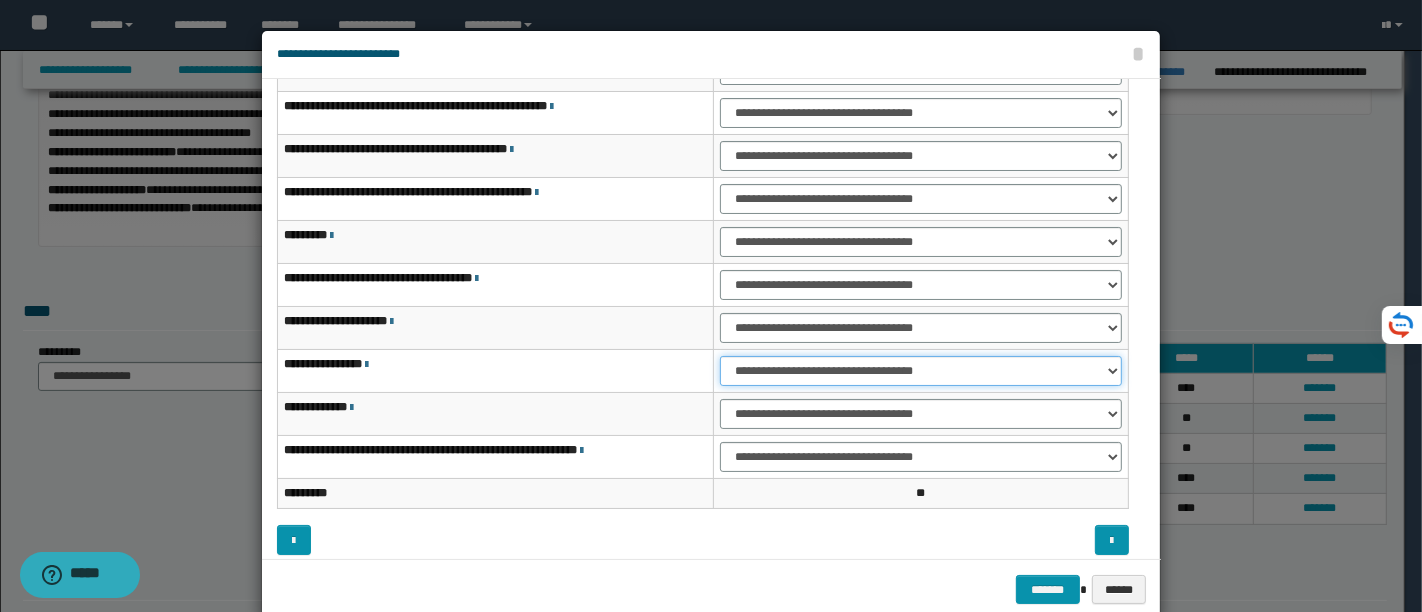 select on "***" 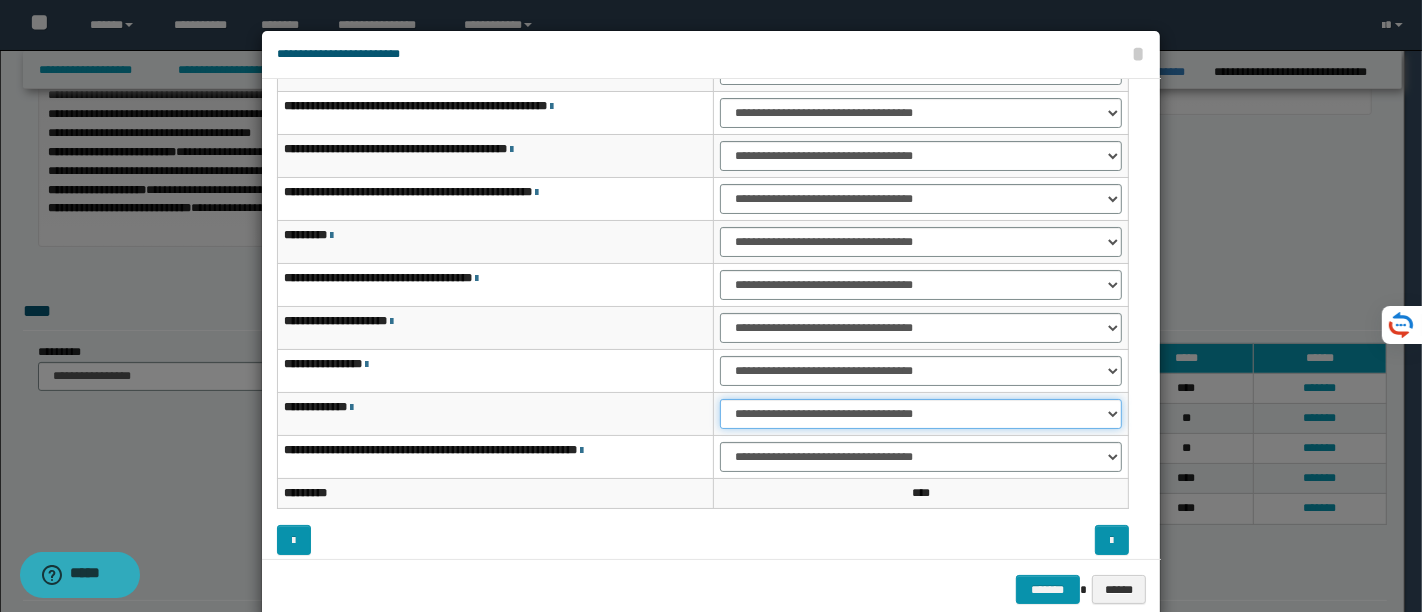 click on "**********" at bounding box center [921, 414] 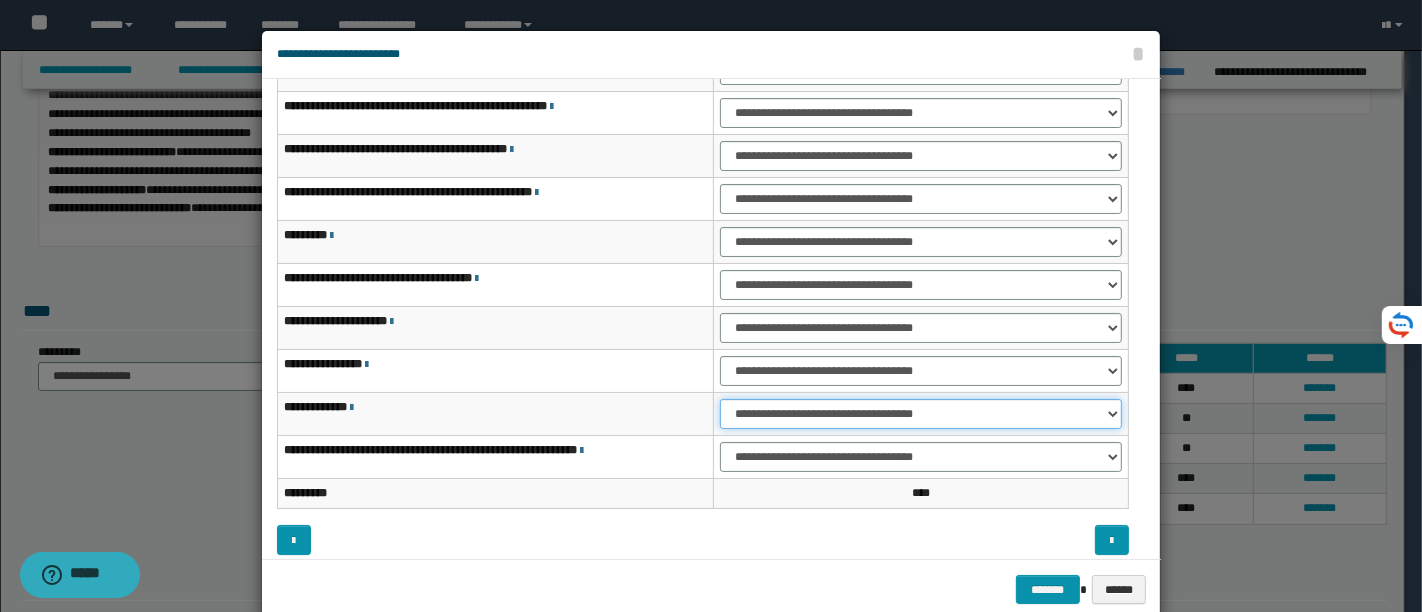 select on "***" 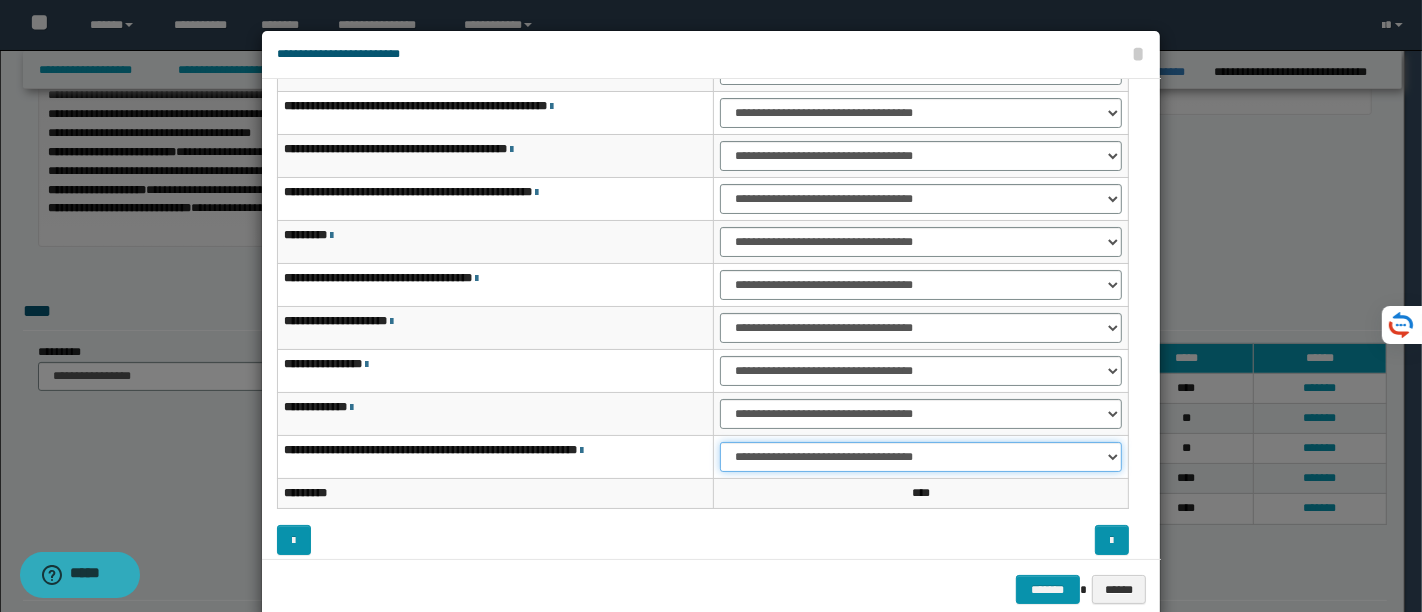 click on "**********" at bounding box center [921, 457] 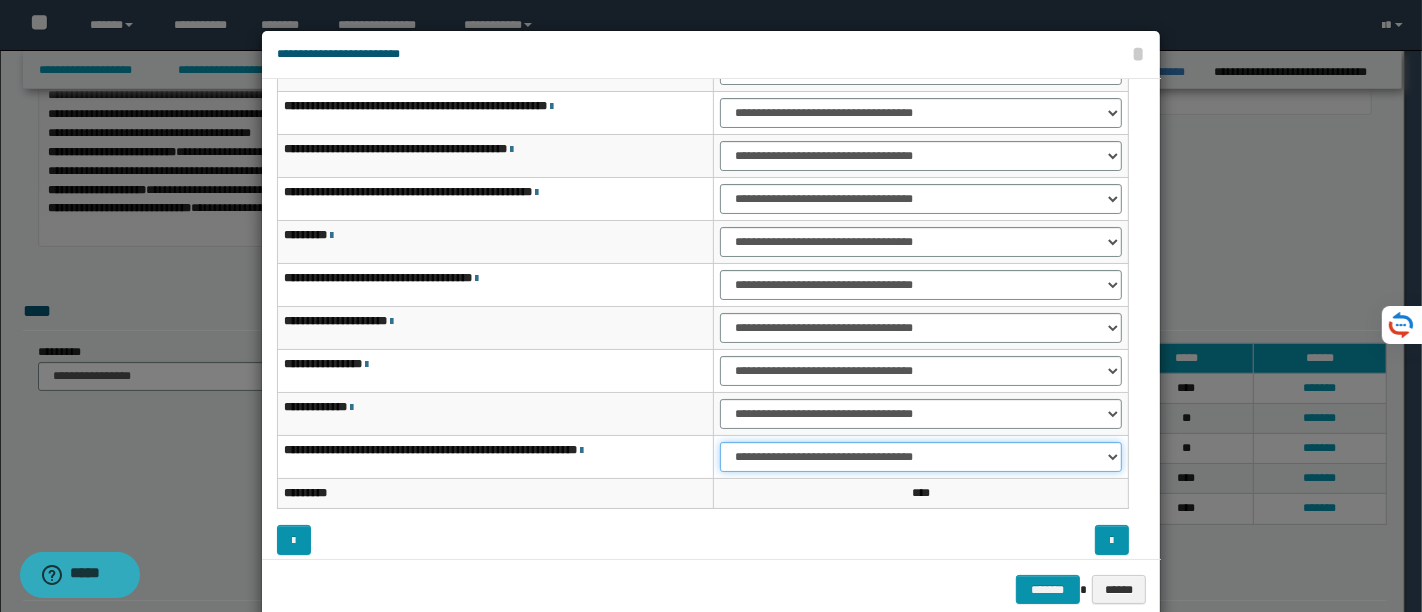 select on "***" 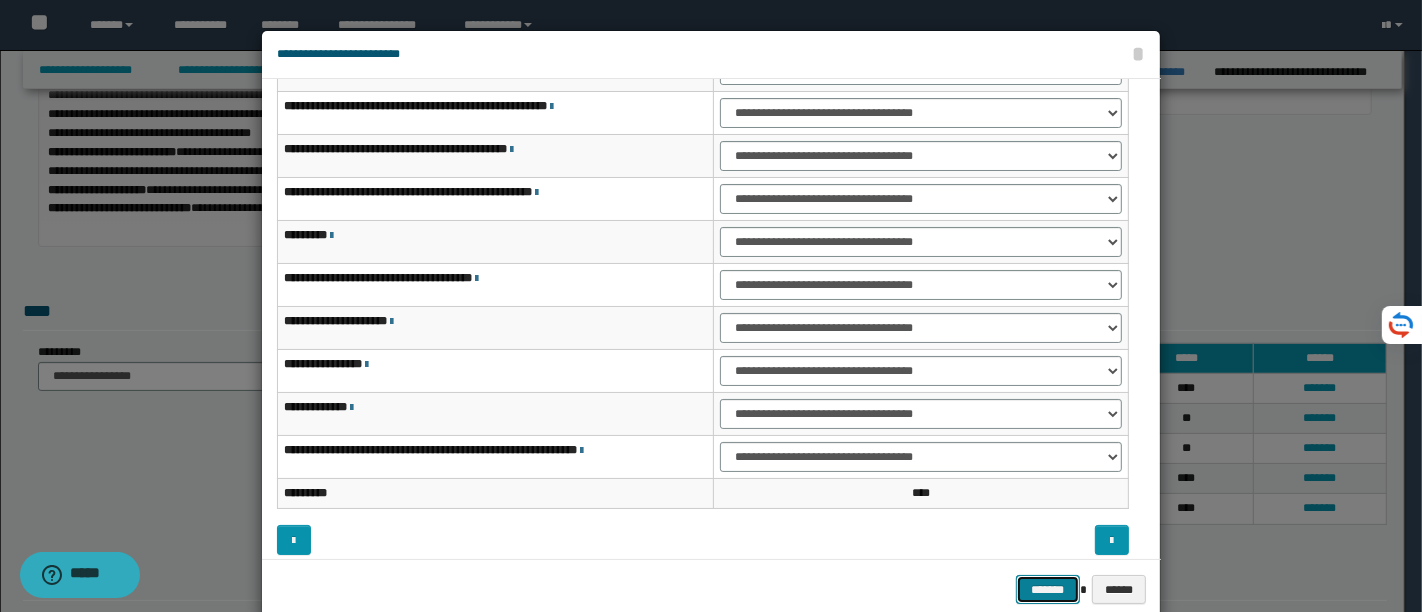 click on "*******" at bounding box center [1048, 589] 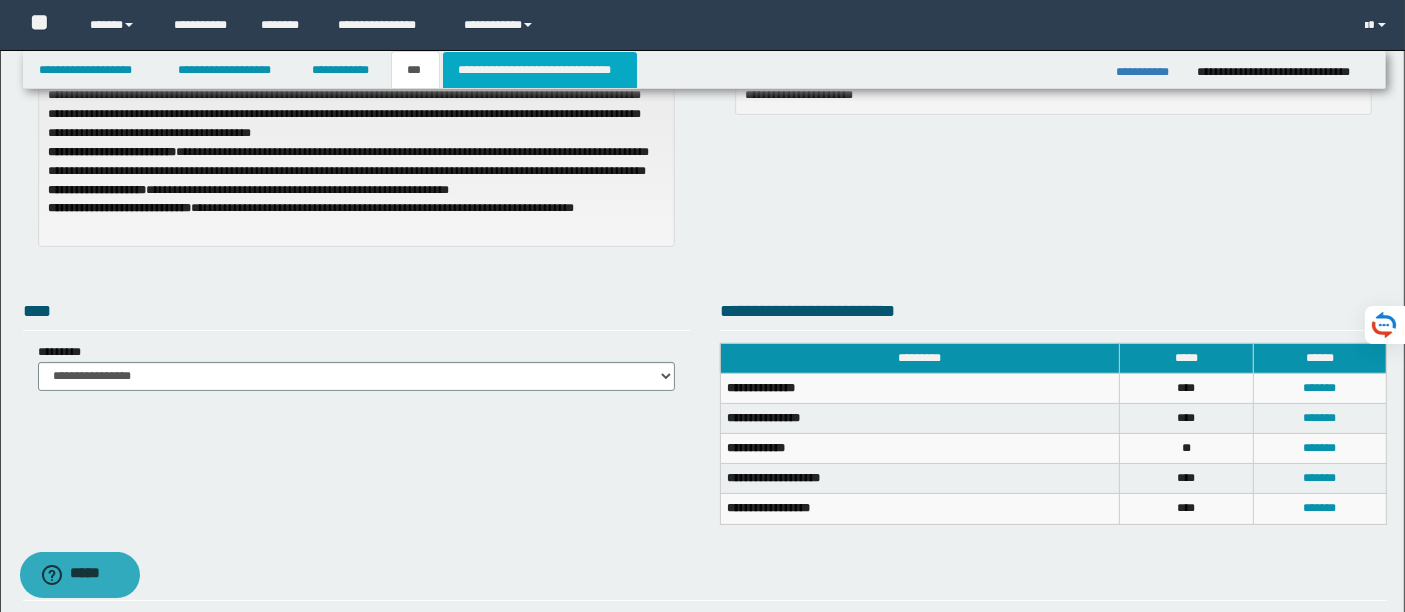 click on "**********" at bounding box center [540, 70] 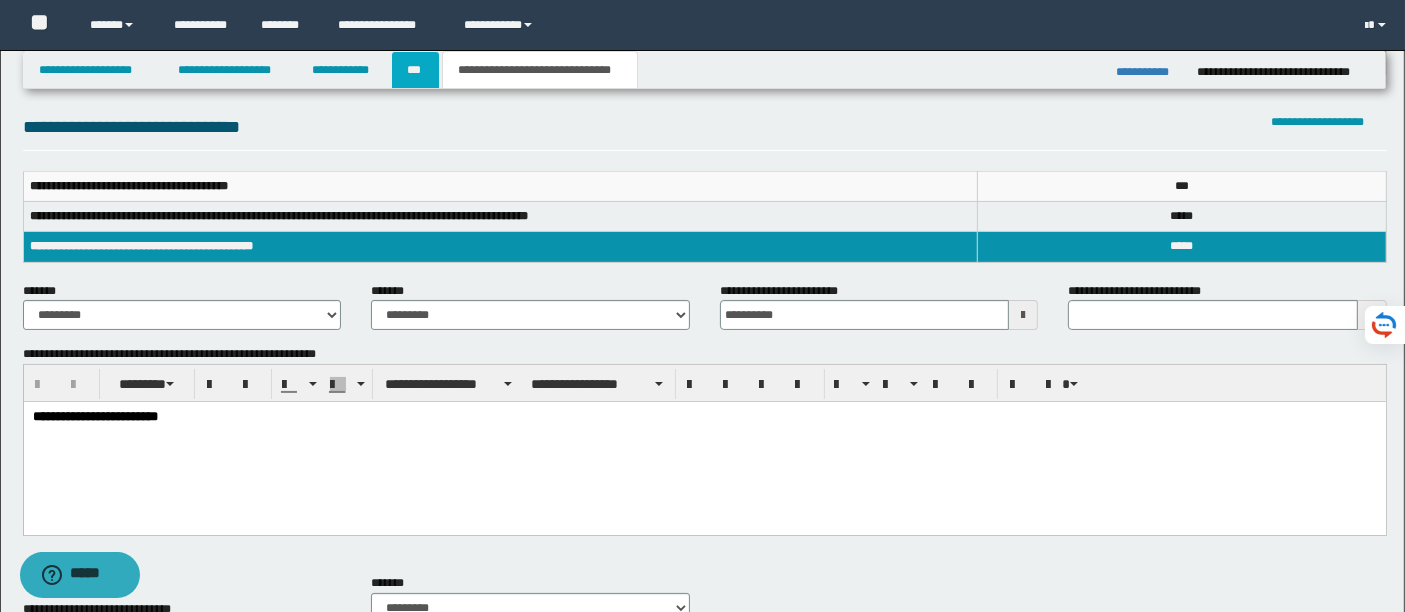 click on "***" at bounding box center [415, 70] 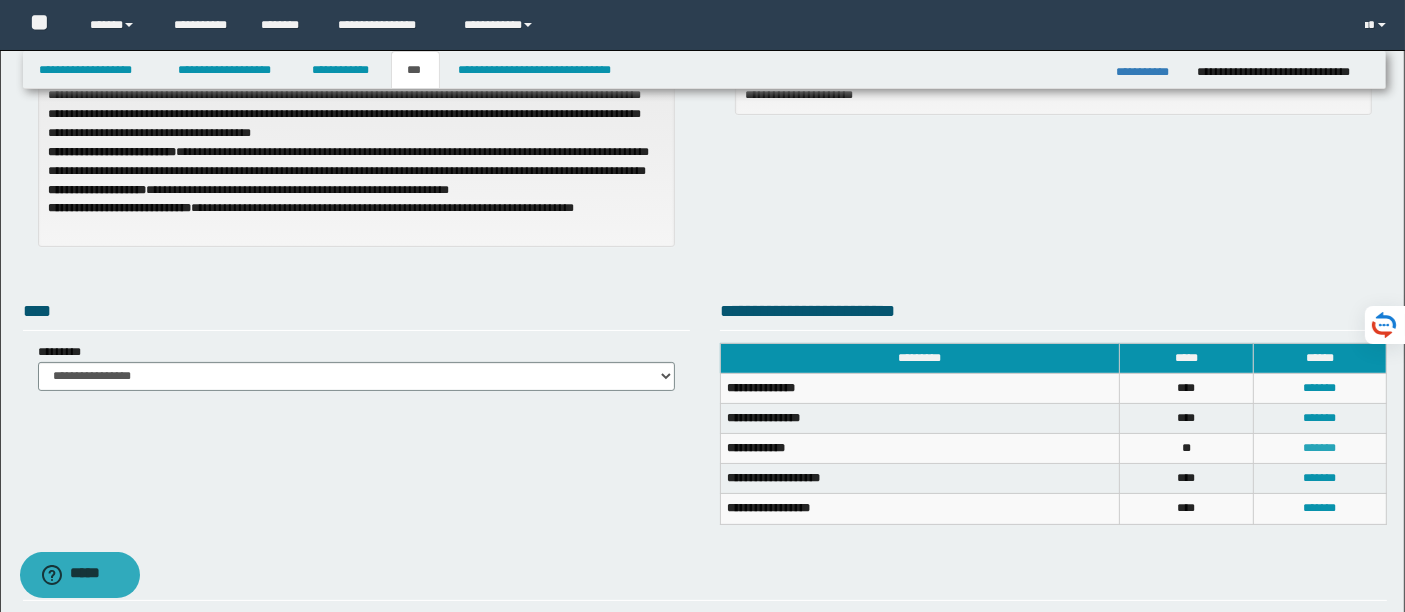click on "*******" at bounding box center [1319, 448] 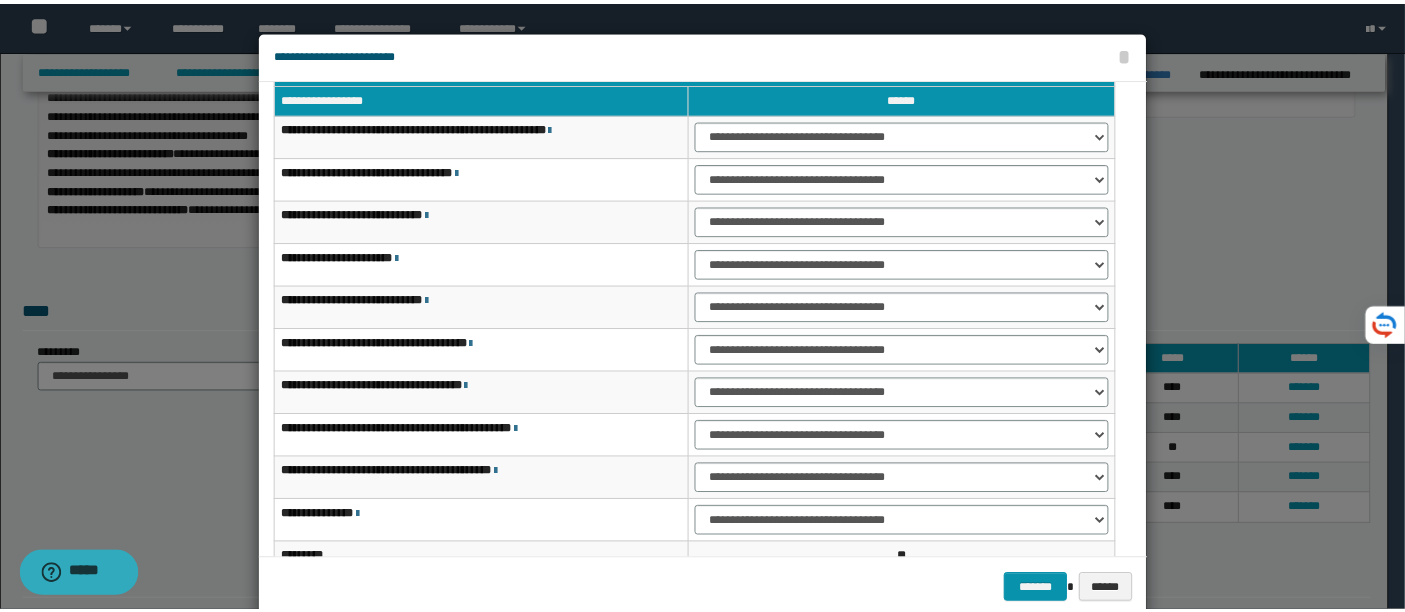 scroll, scrollTop: 39, scrollLeft: 0, axis: vertical 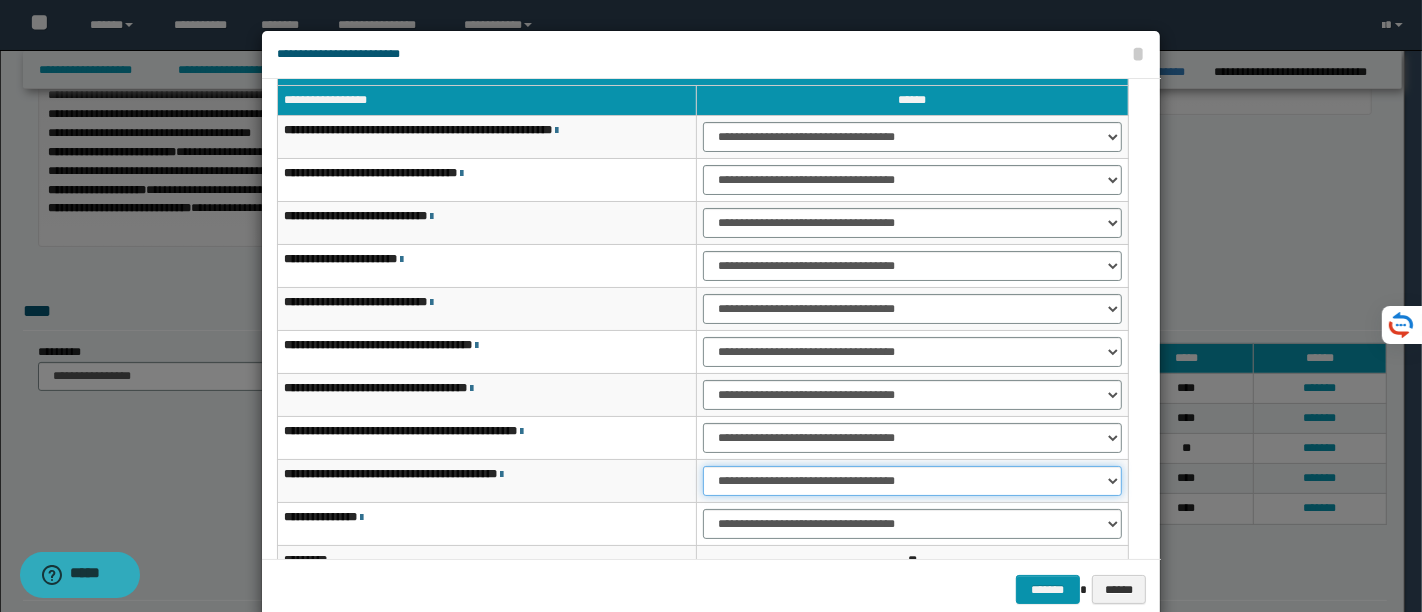 click on "**********" at bounding box center (912, 481) 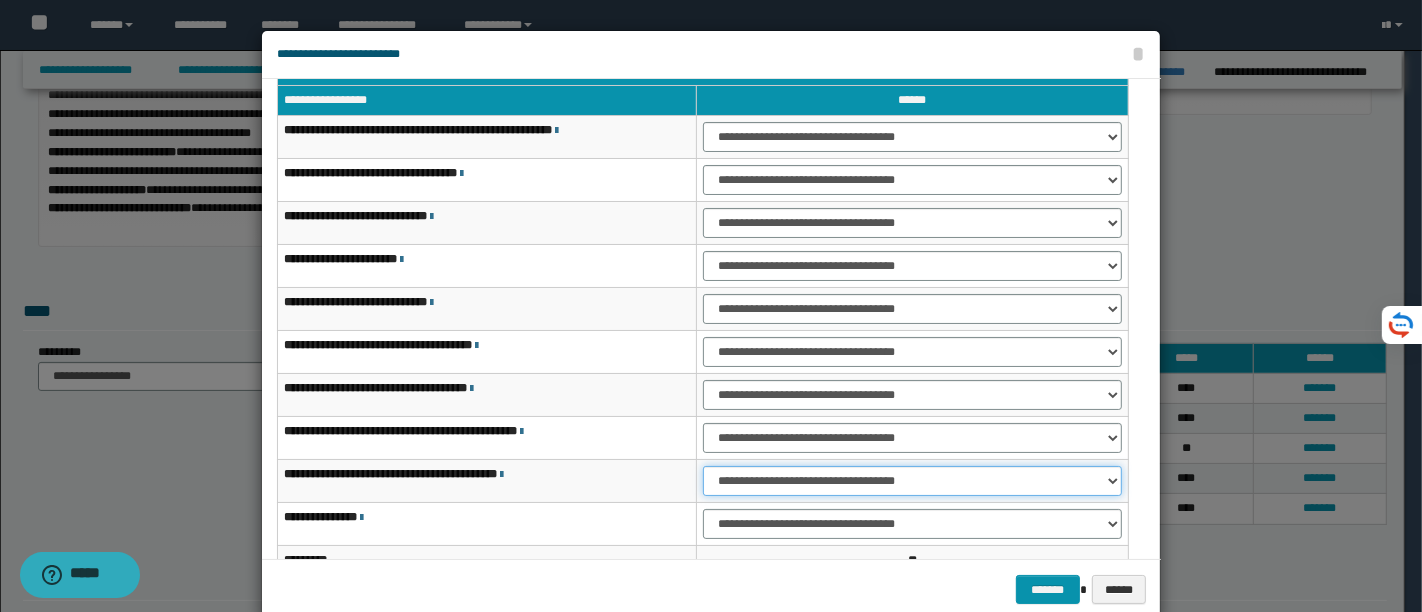 select on "***" 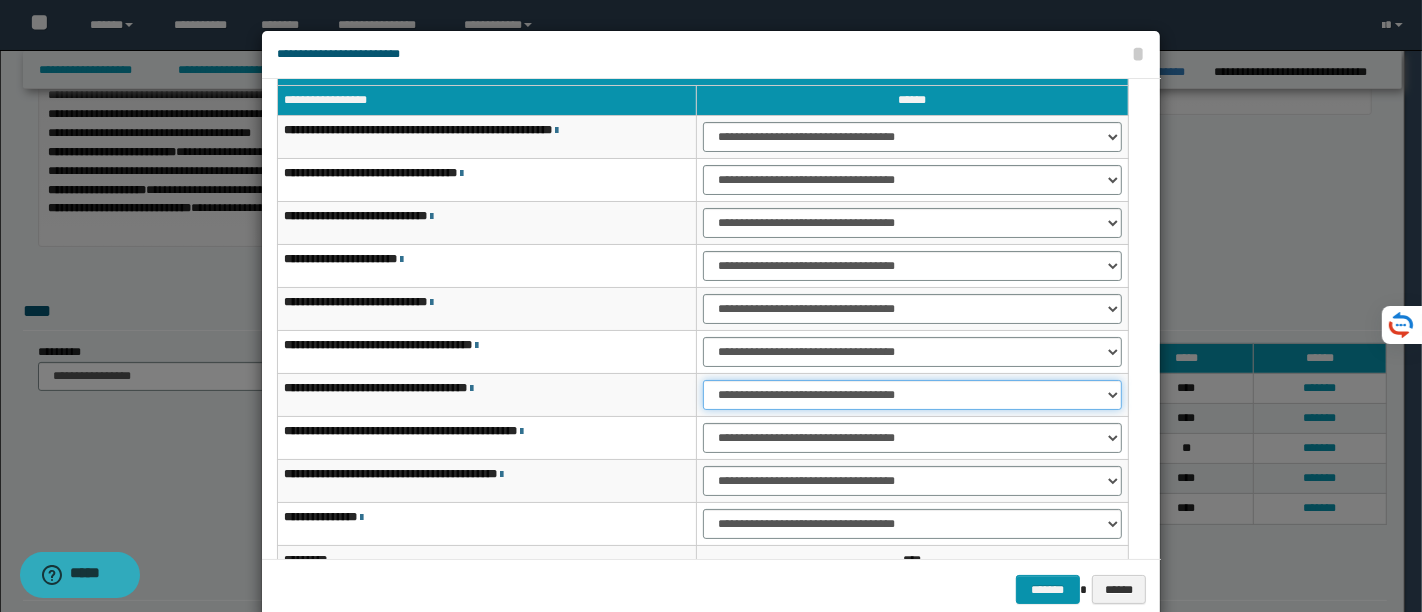 click on "**********" at bounding box center [912, 395] 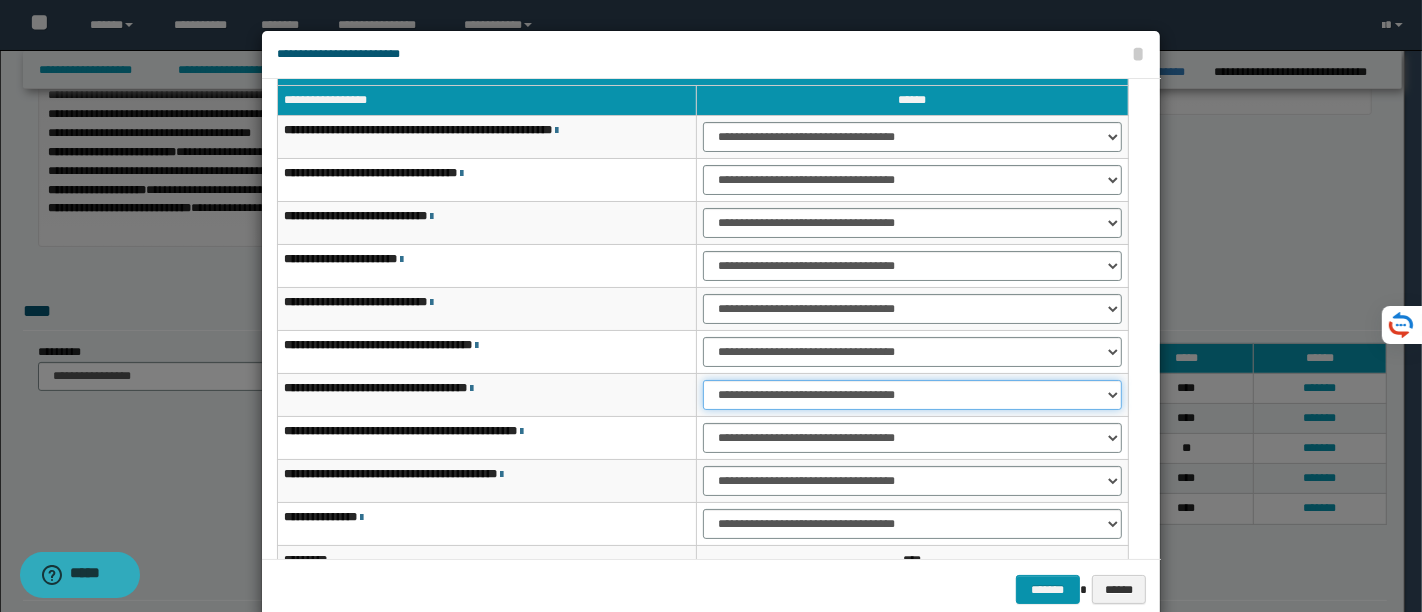 select on "***" 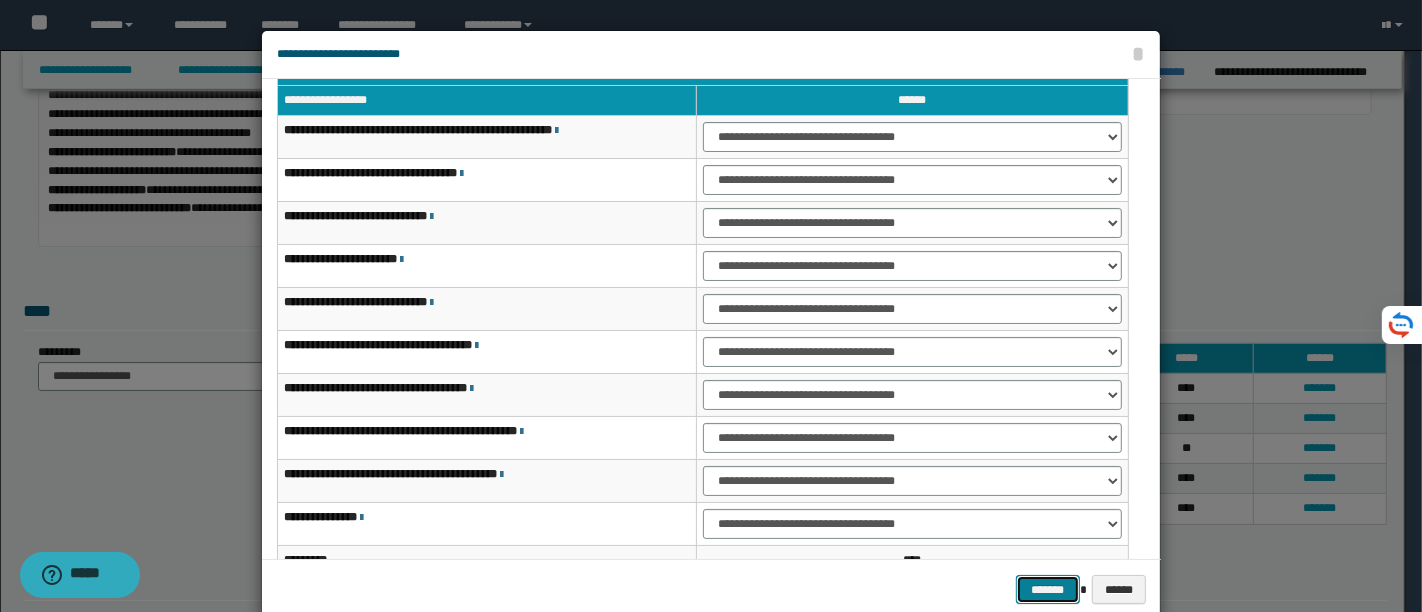 click on "*******" at bounding box center (1048, 589) 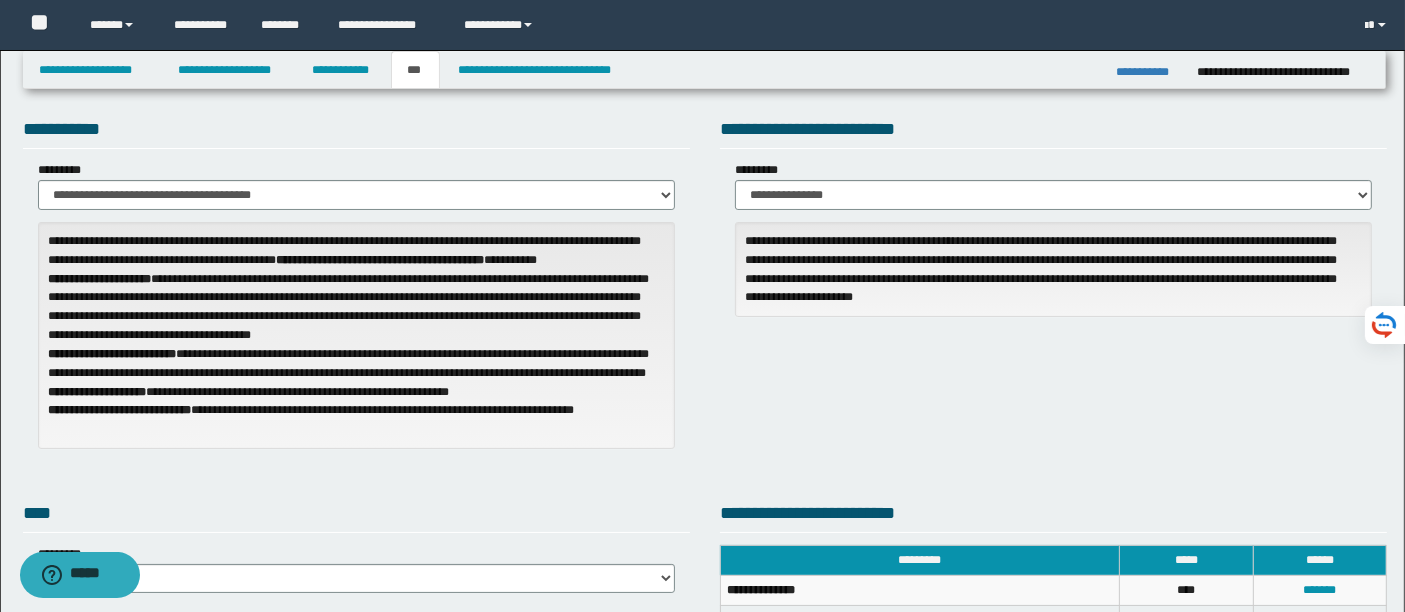scroll, scrollTop: 0, scrollLeft: 0, axis: both 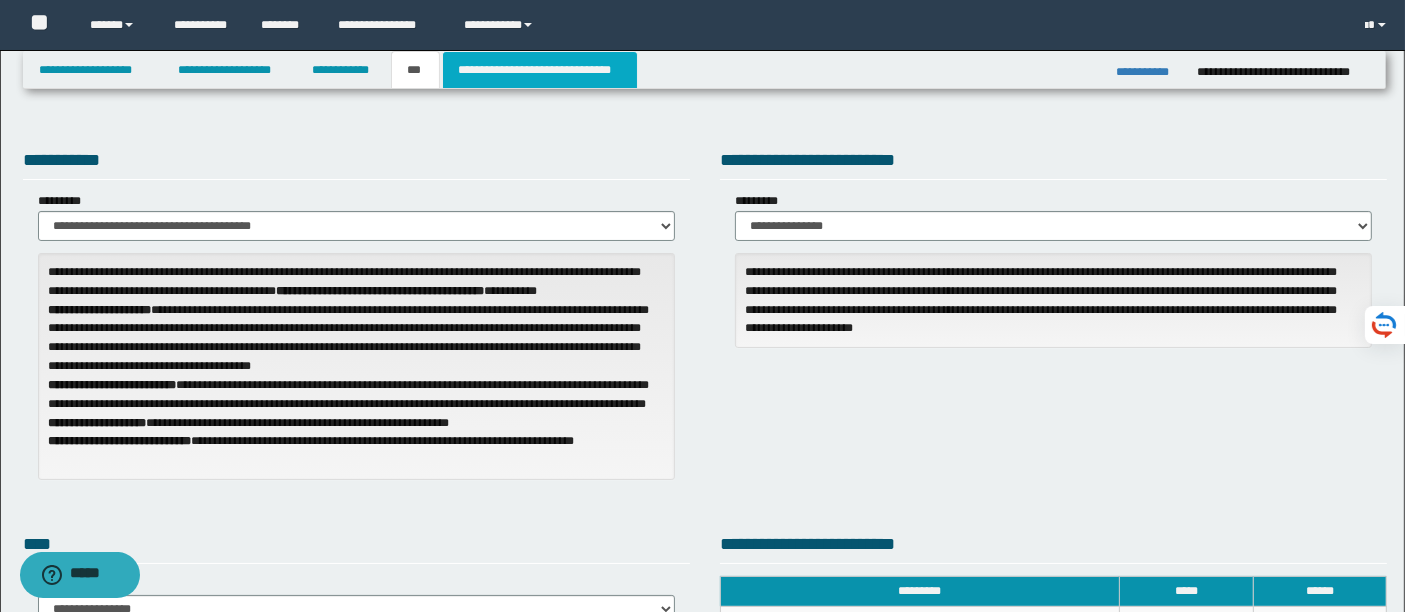 click on "**********" at bounding box center [540, 70] 